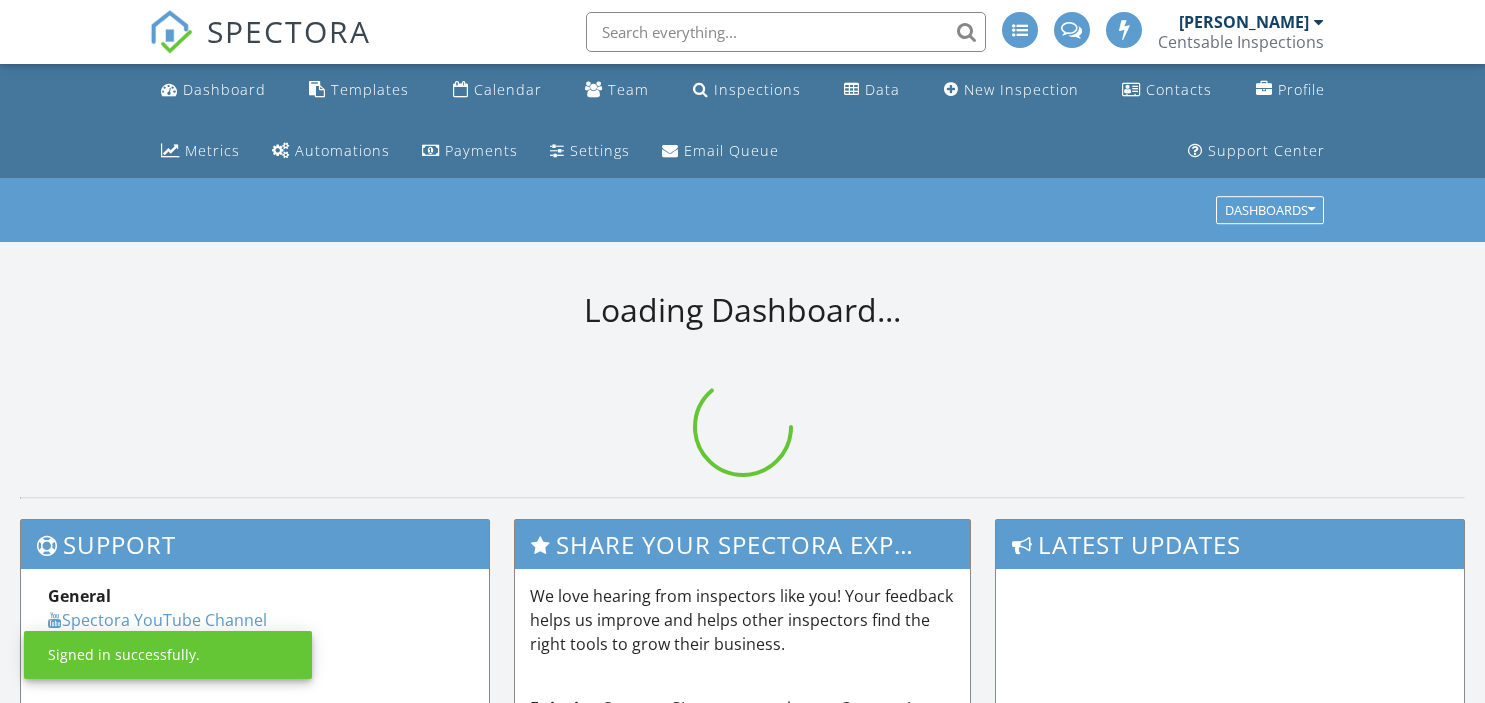scroll, scrollTop: 0, scrollLeft: 0, axis: both 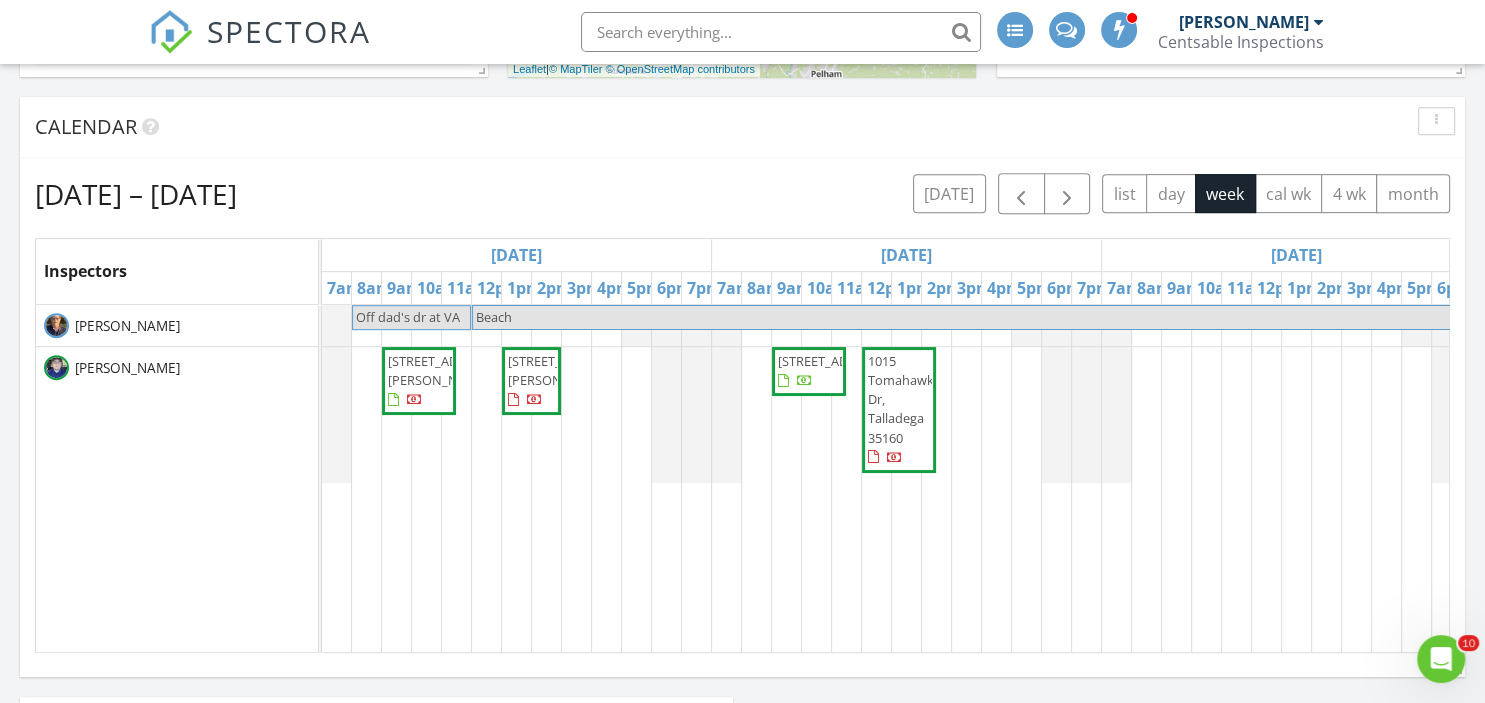 click on "901 Hagwood Rd, Birmingham 35235" at bounding box center (531, 381) 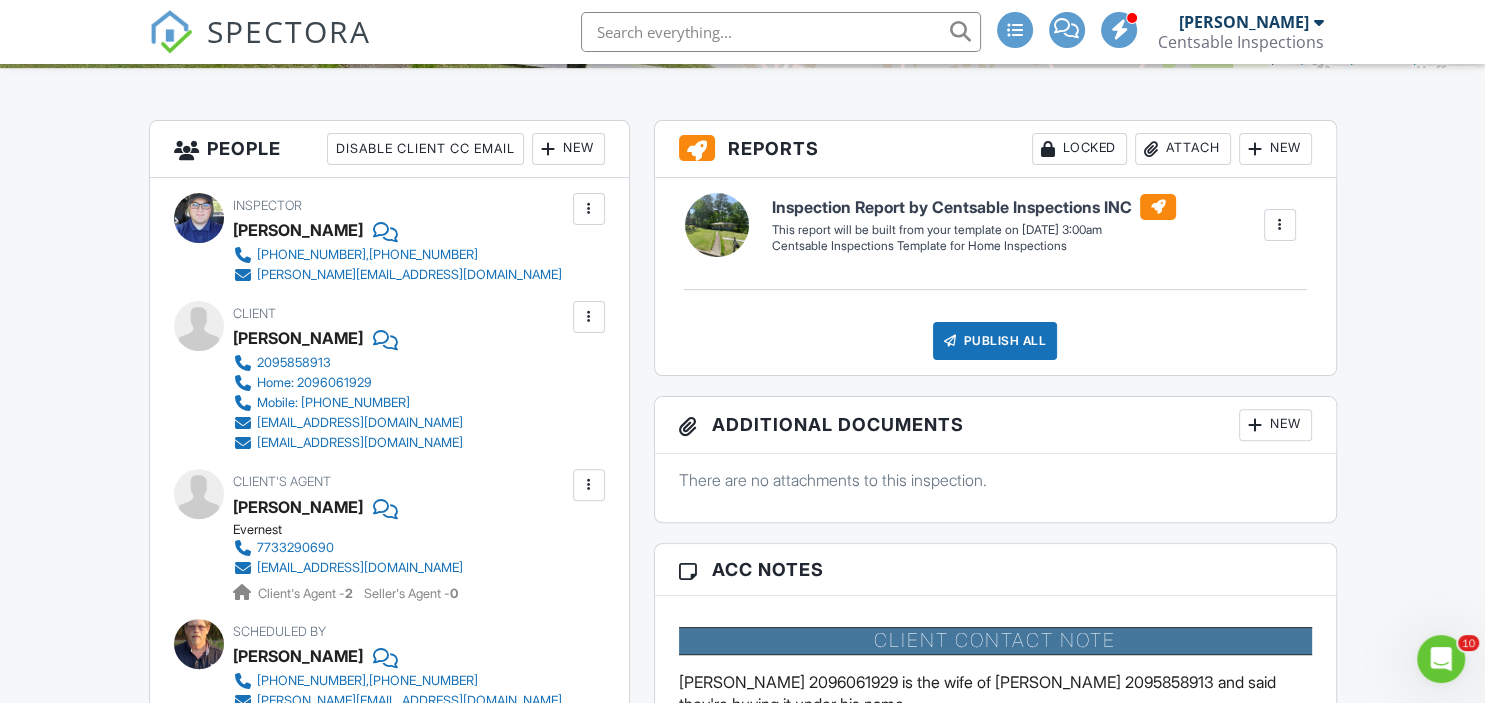 scroll, scrollTop: 0, scrollLeft: 0, axis: both 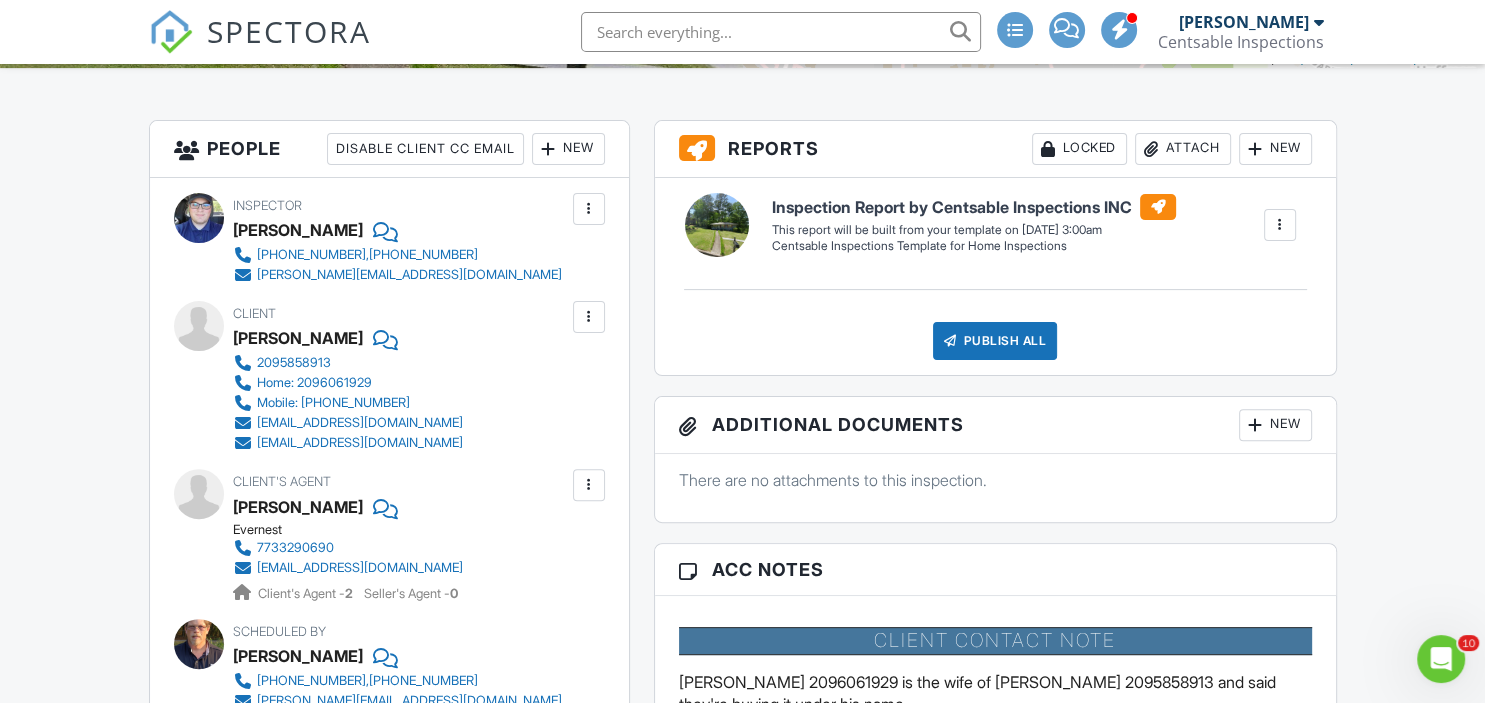 click at bounding box center [589, 317] 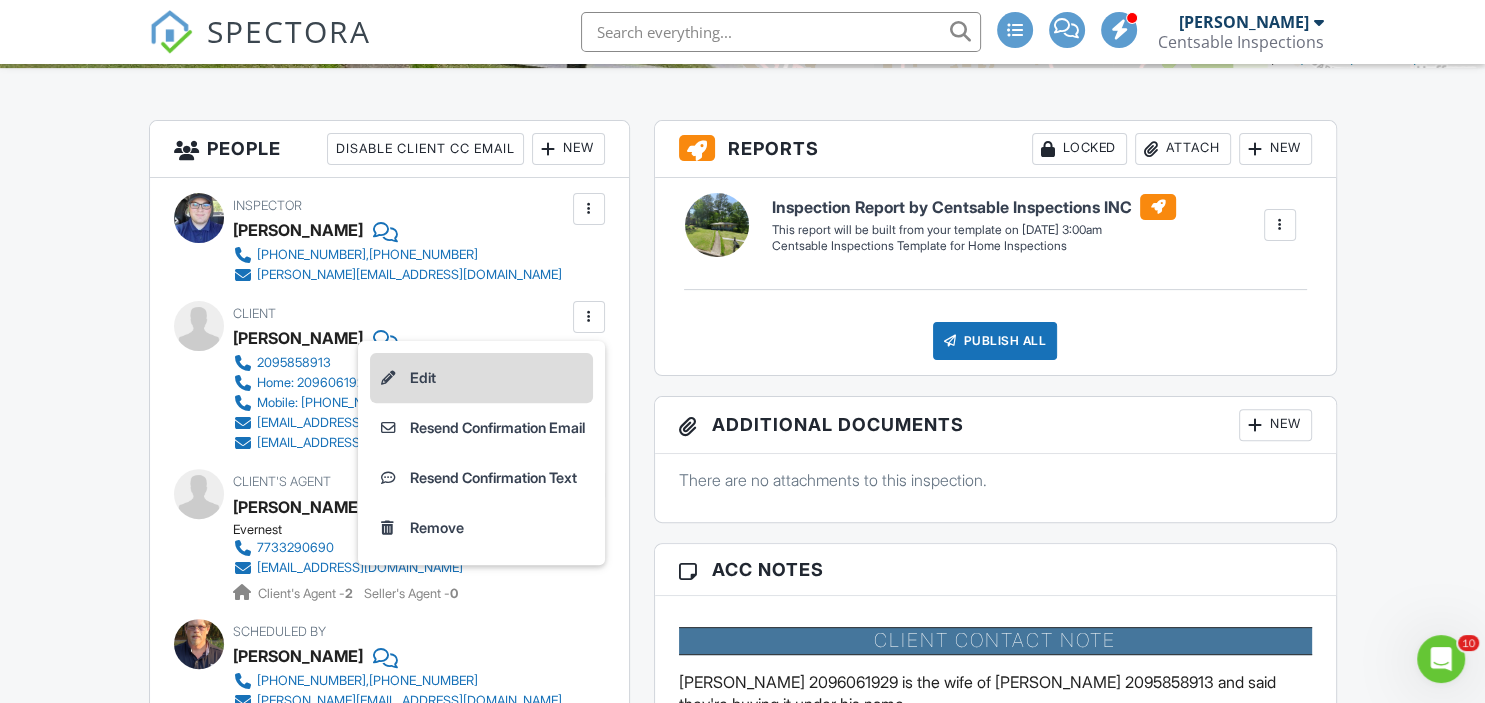 click on "Edit" at bounding box center (481, 378) 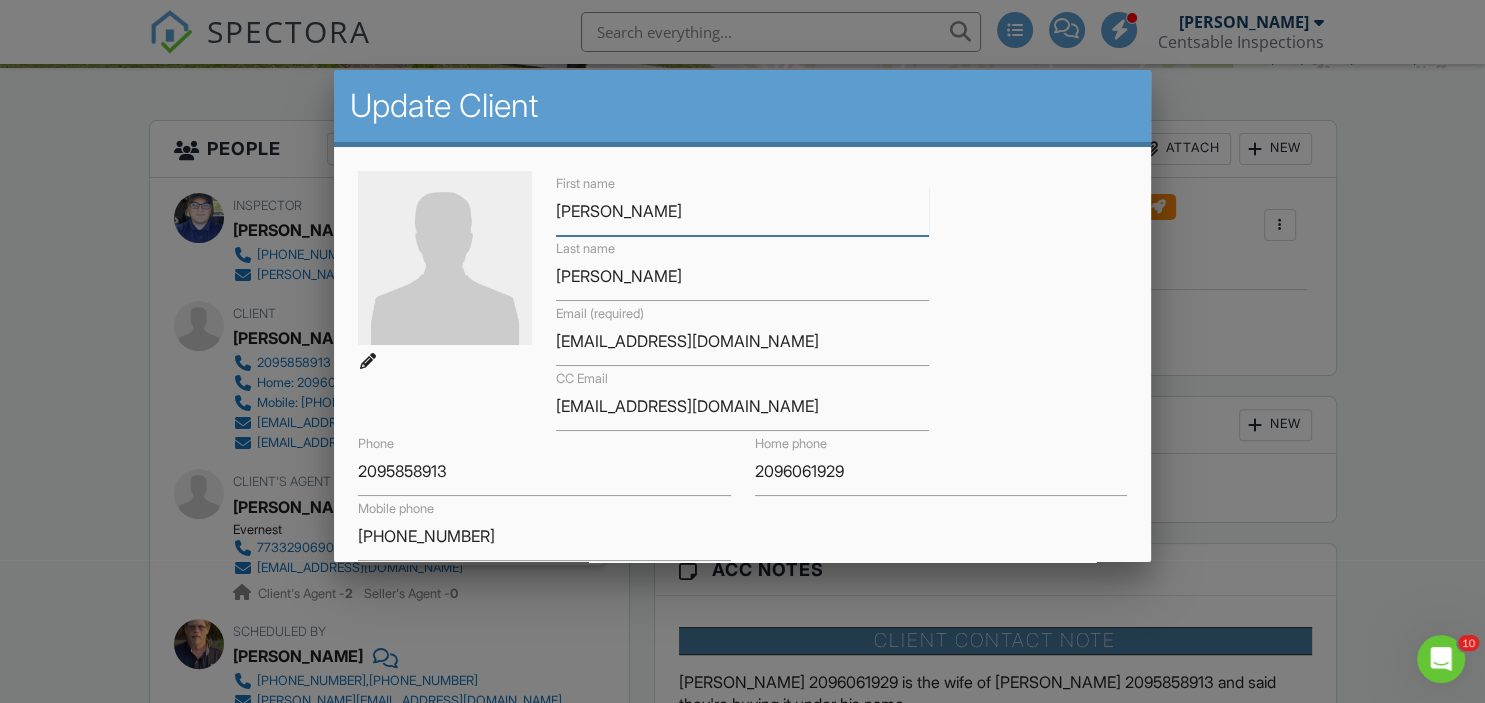 type on "[PERSON_NAME]" 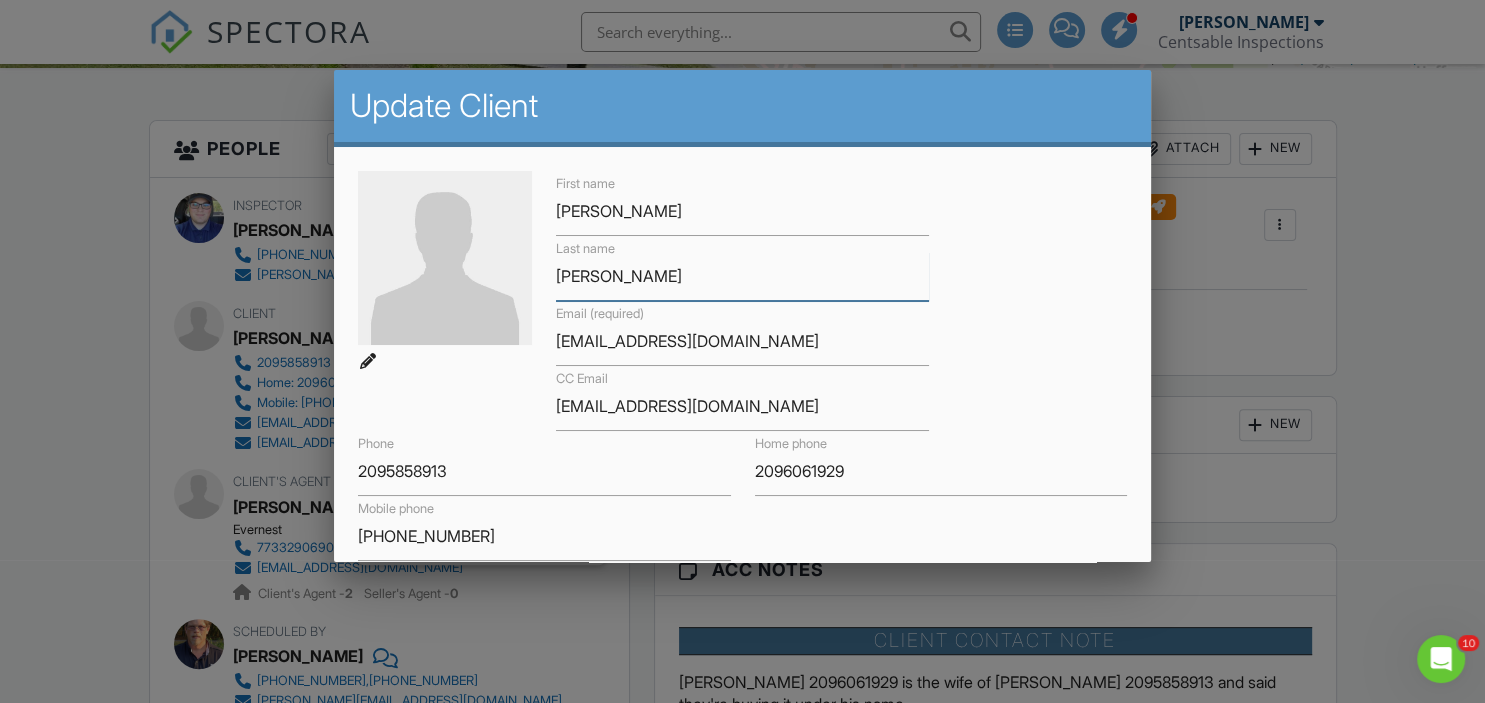 drag, startPoint x: 603, startPoint y: 275, endPoint x: 530, endPoint y: 298, distance: 76.537575 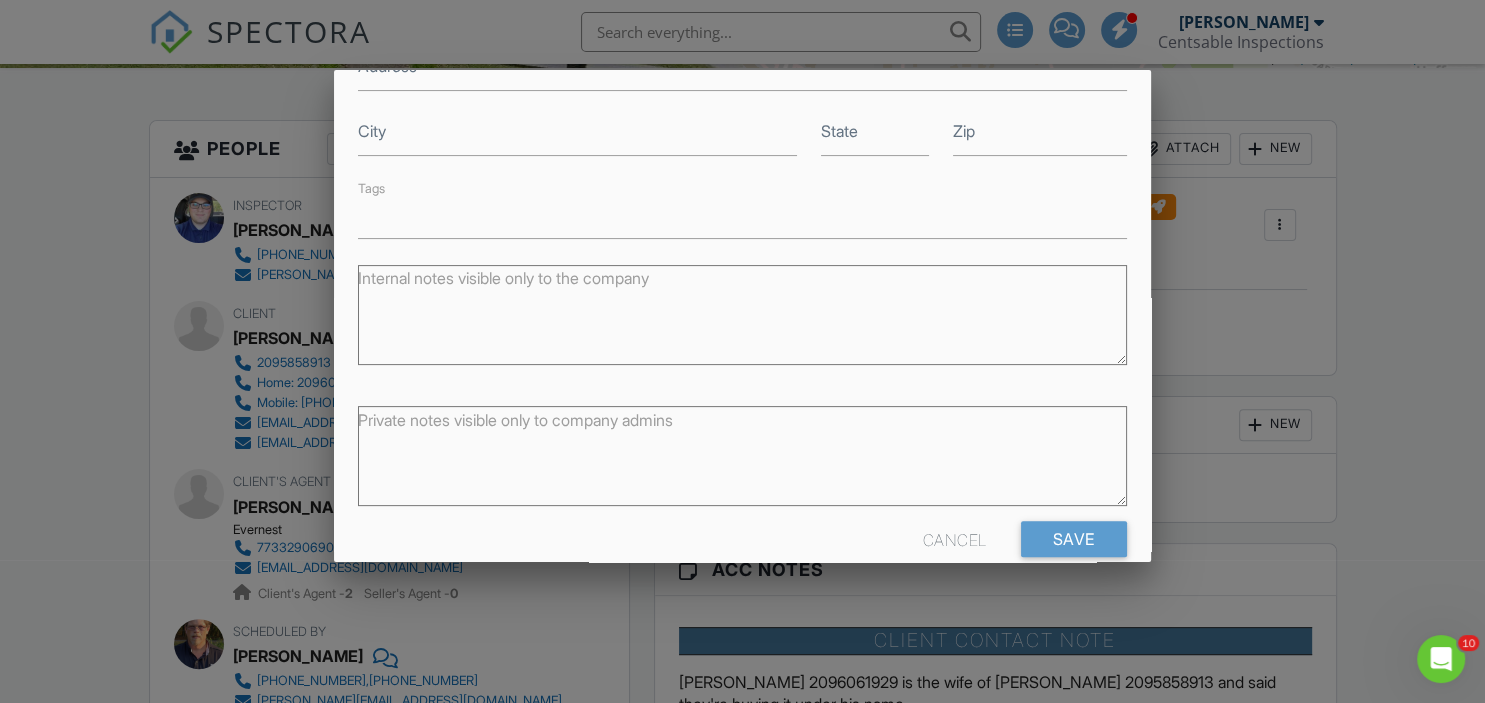 scroll, scrollTop: 560, scrollLeft: 0, axis: vertical 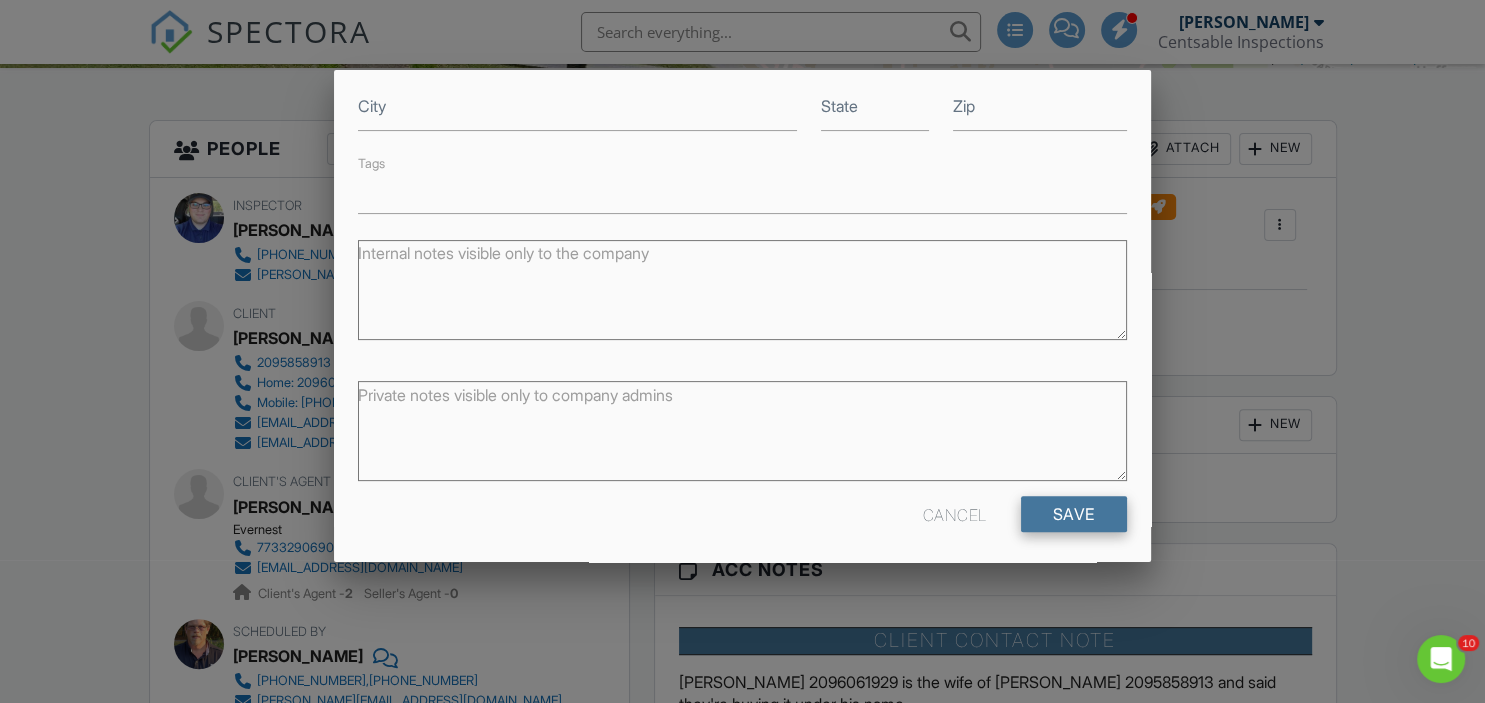 type on "Sedeh" 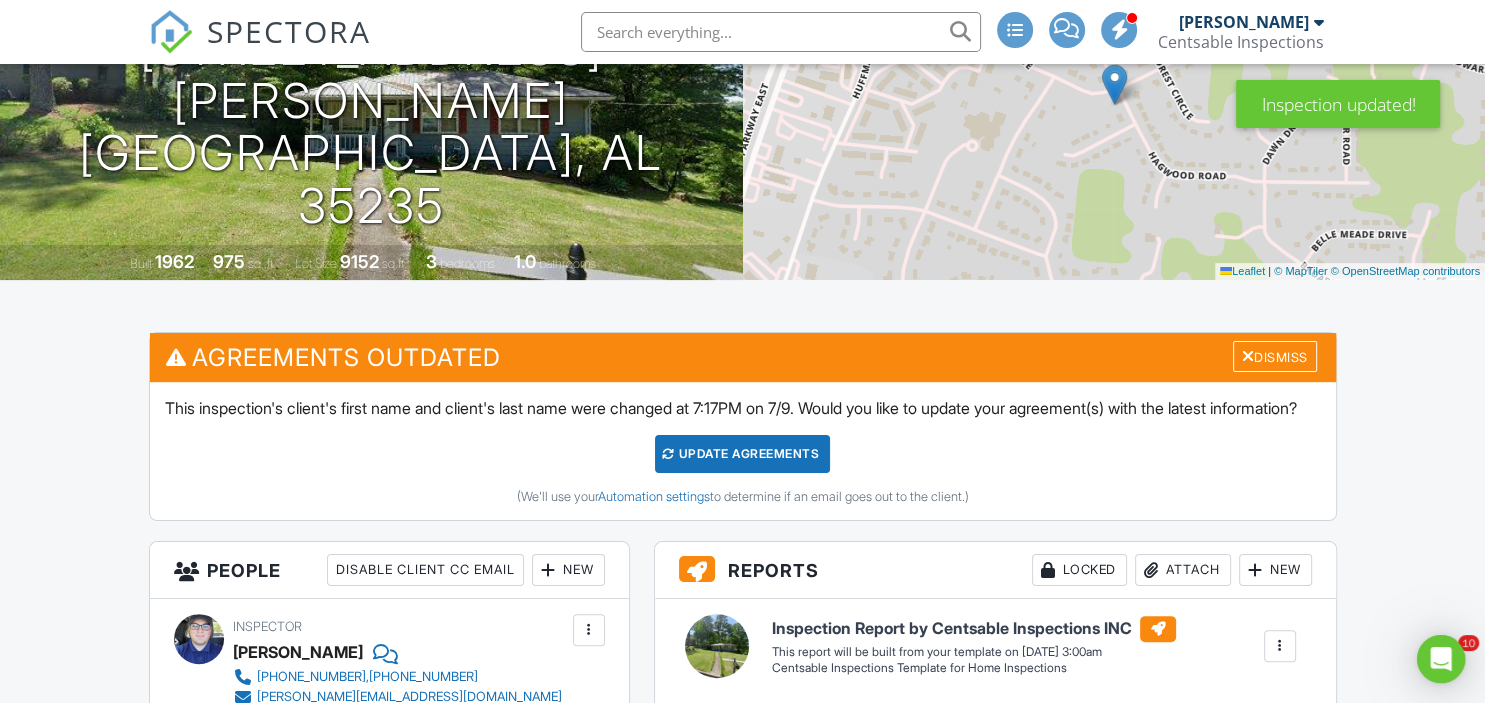 scroll, scrollTop: 0, scrollLeft: 0, axis: both 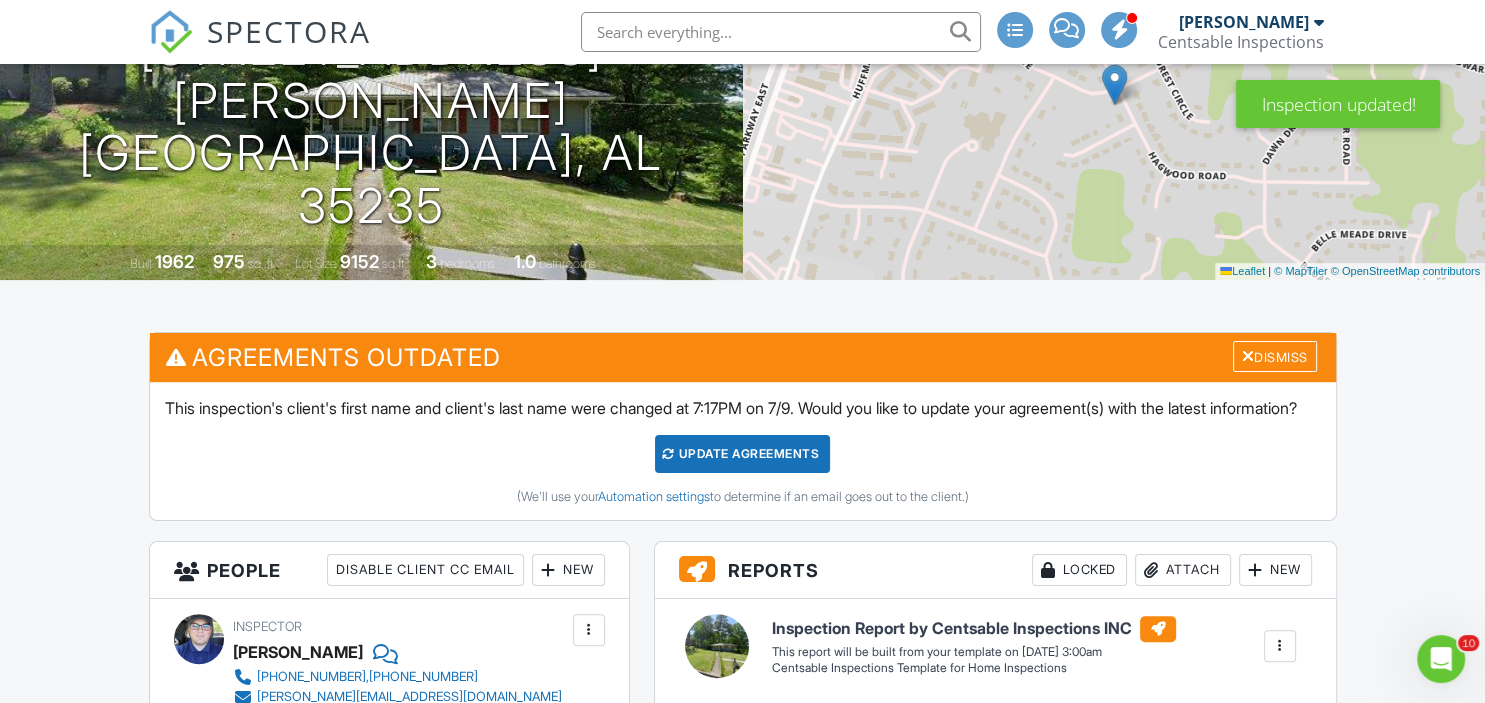 click on "Update Agreements" at bounding box center [742, 454] 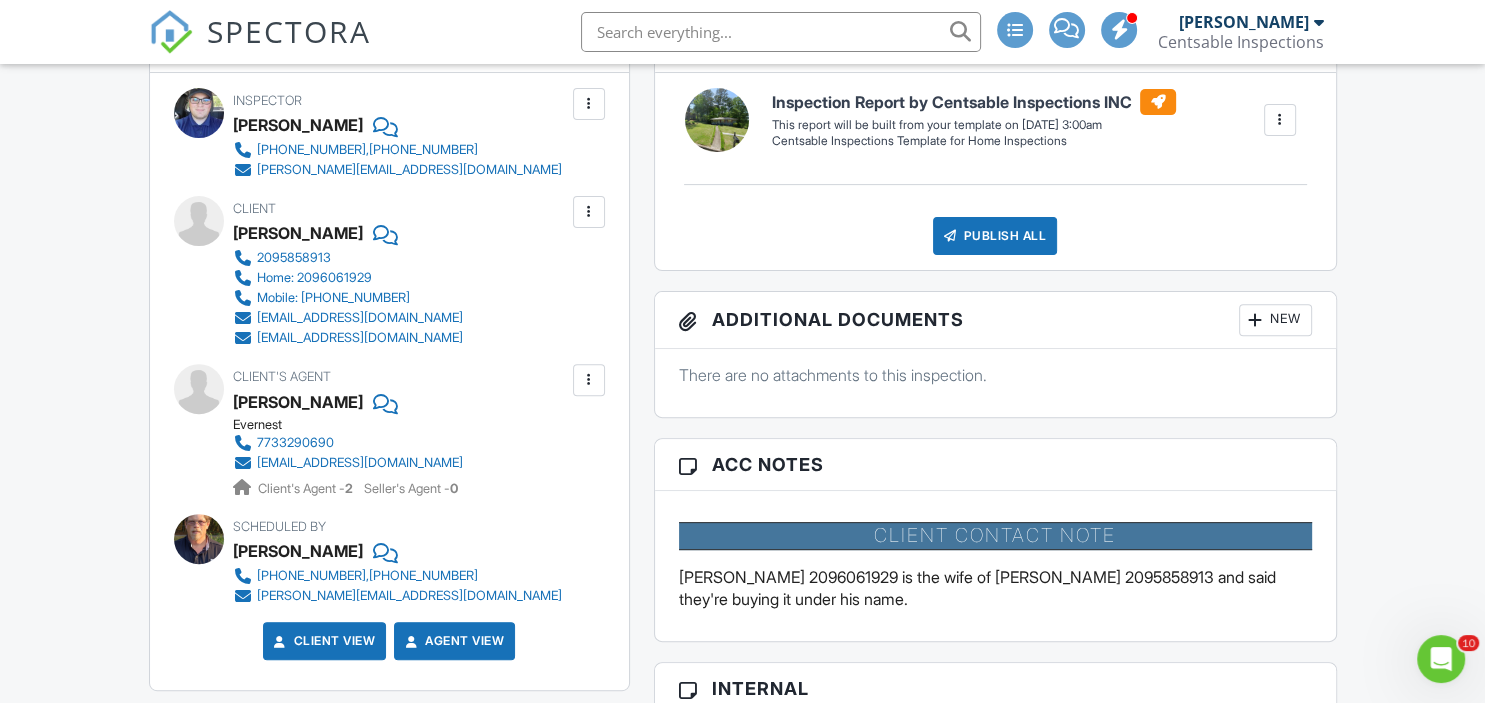 scroll, scrollTop: 0, scrollLeft: 0, axis: both 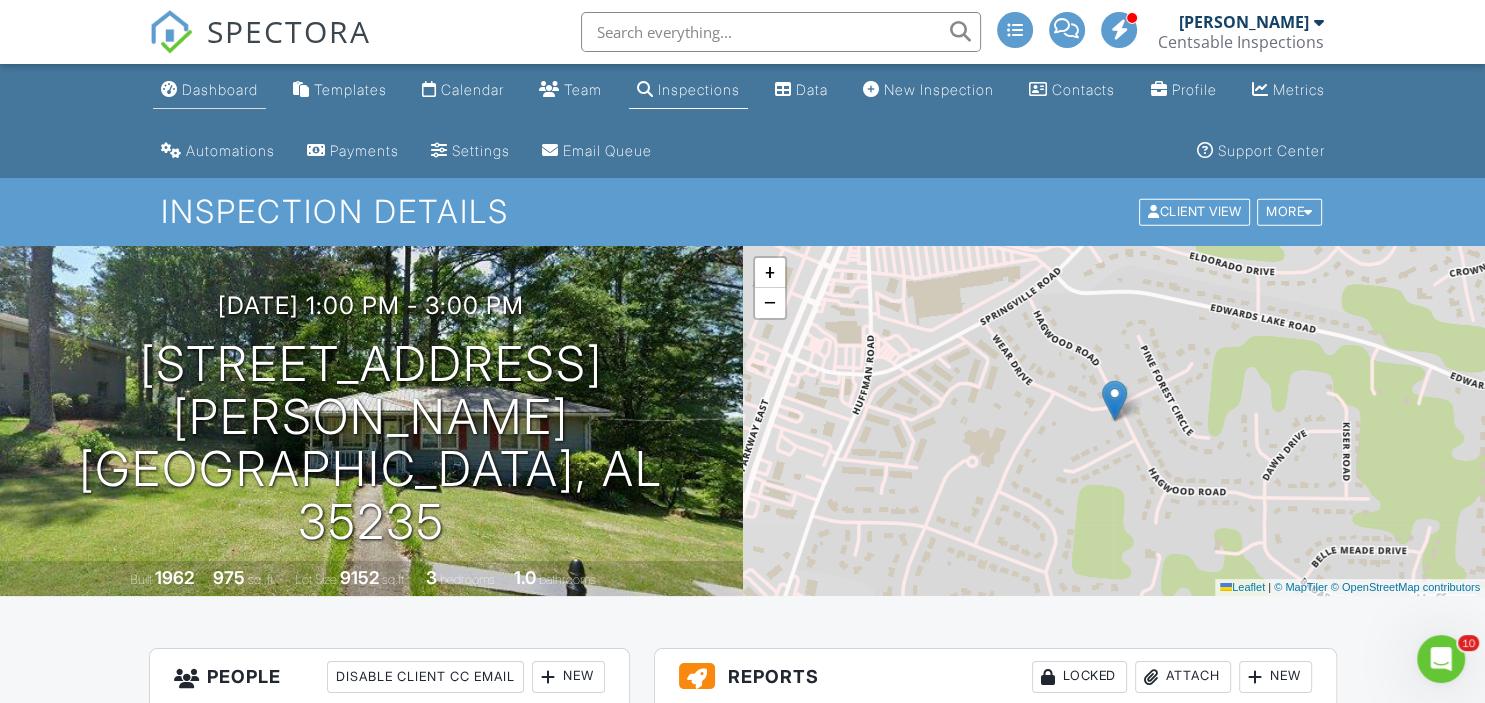 click on "Dashboard" at bounding box center [220, 89] 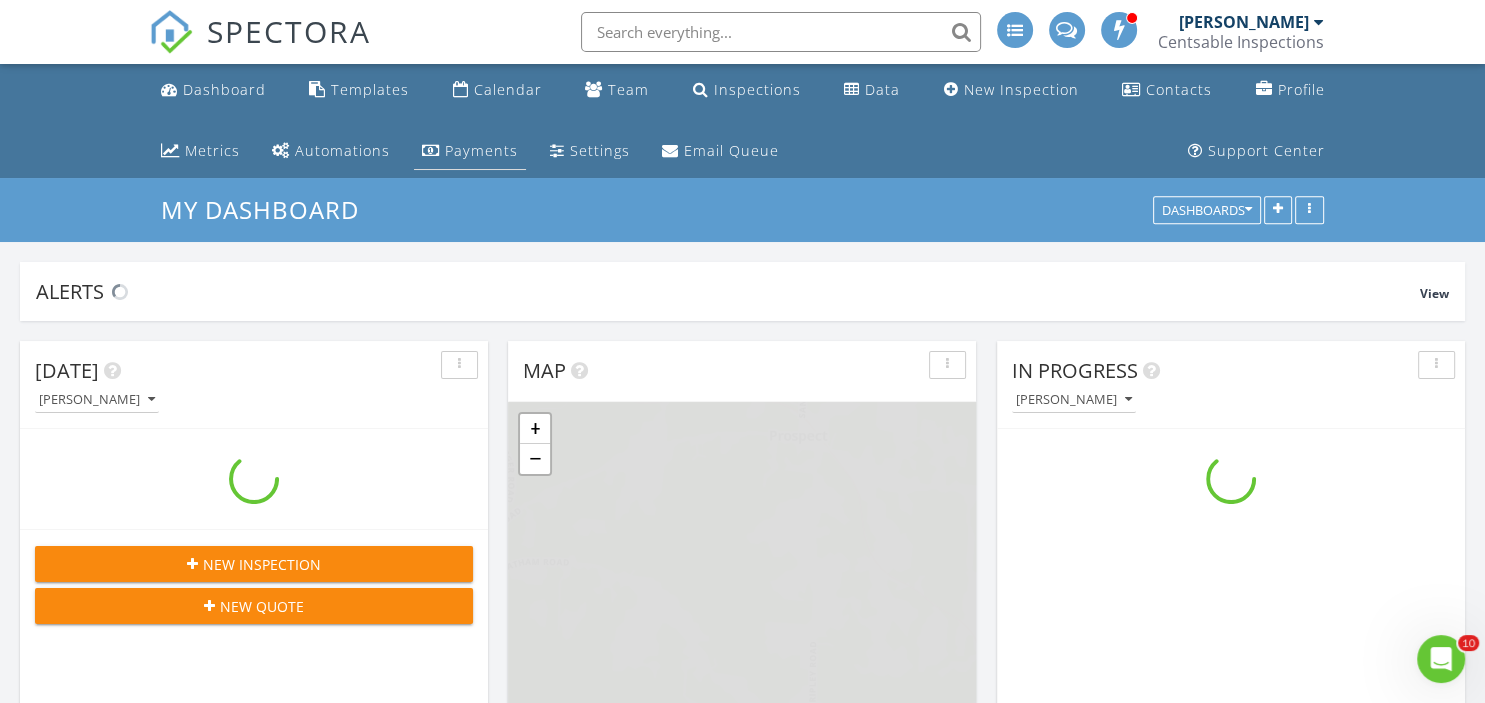 scroll, scrollTop: 0, scrollLeft: 0, axis: both 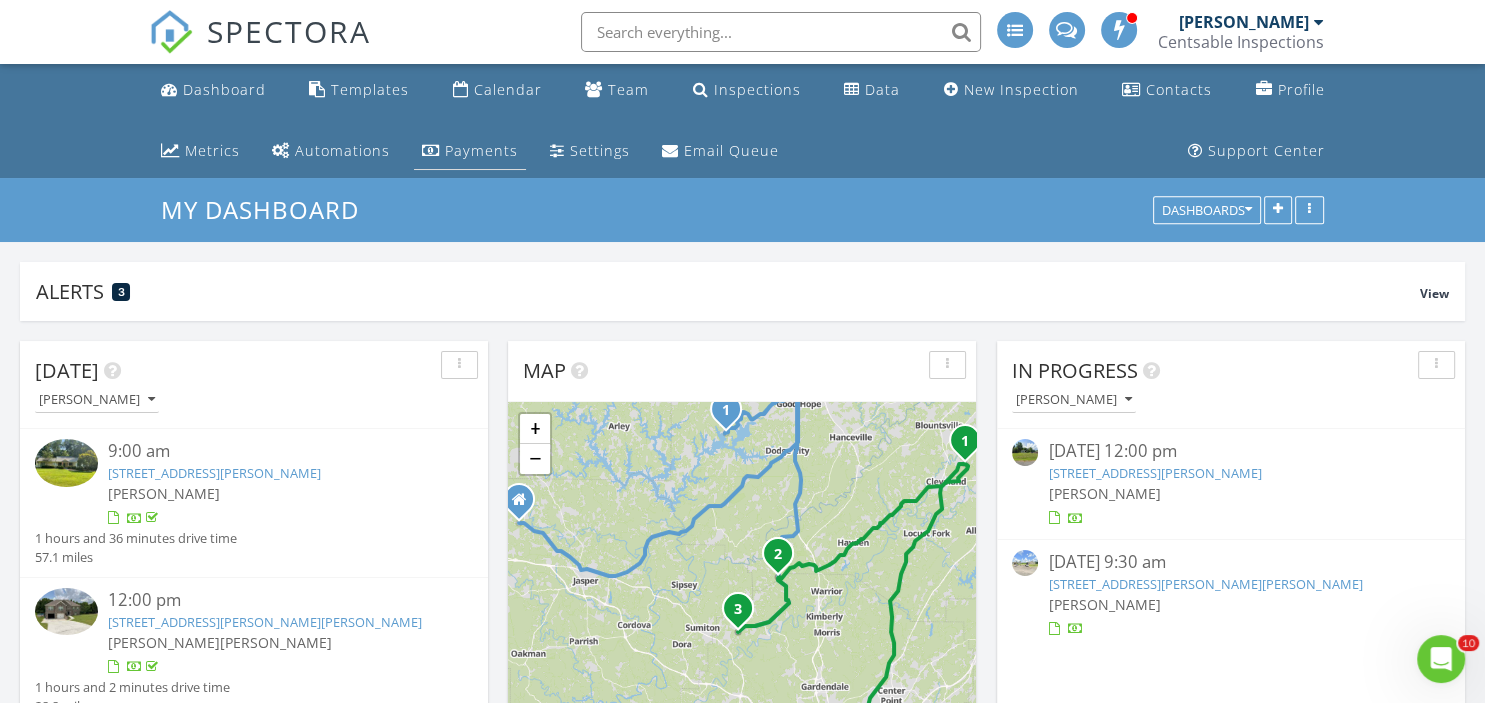click on "Payments" at bounding box center [481, 150] 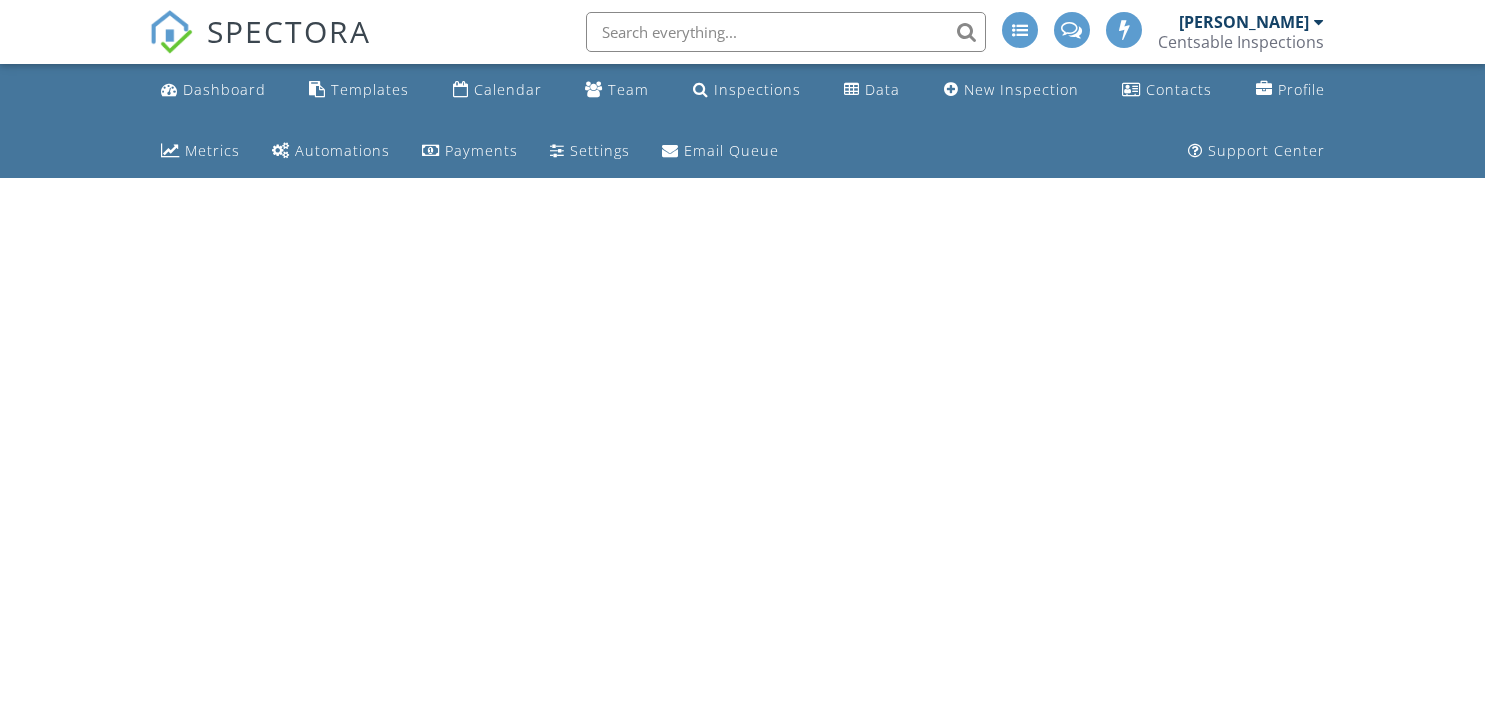 scroll, scrollTop: 0, scrollLeft: 0, axis: both 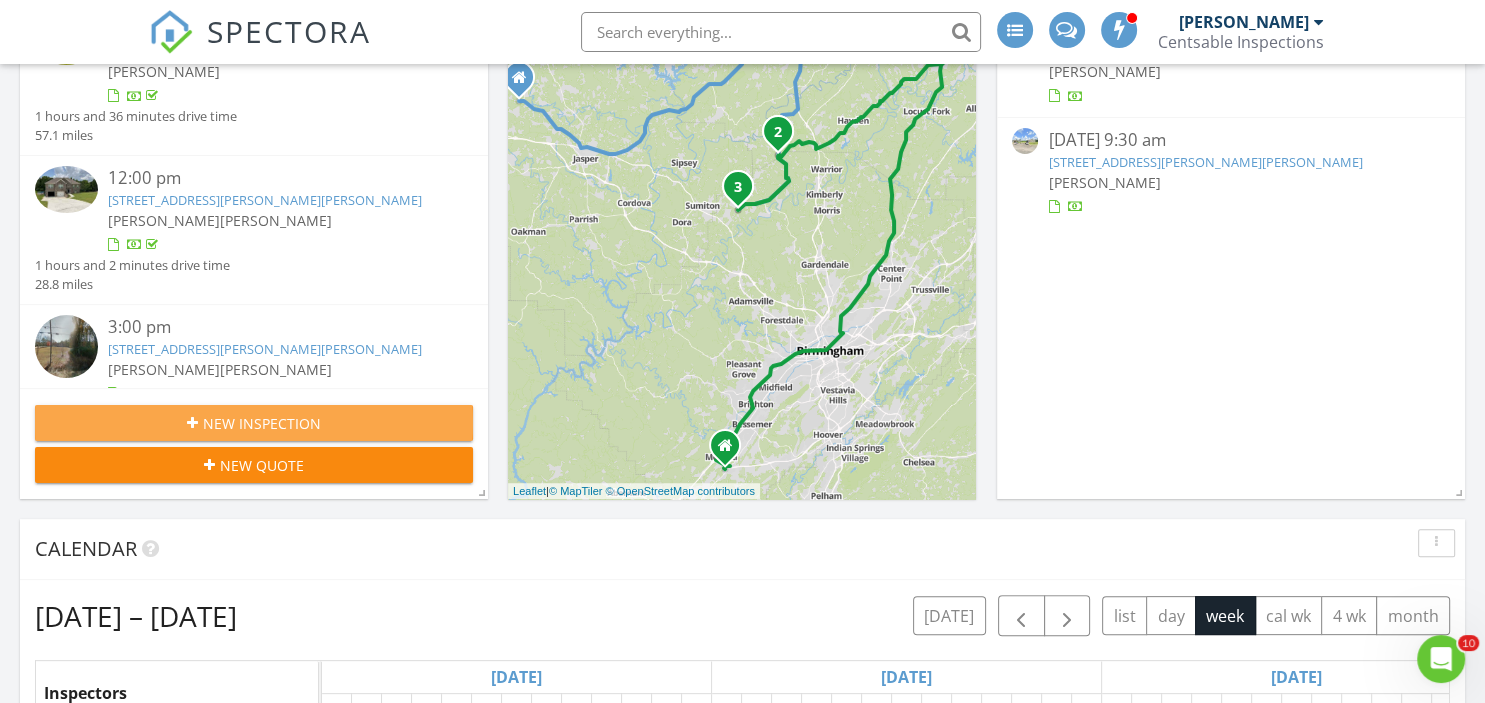 click on "New Inspection" at bounding box center [262, 423] 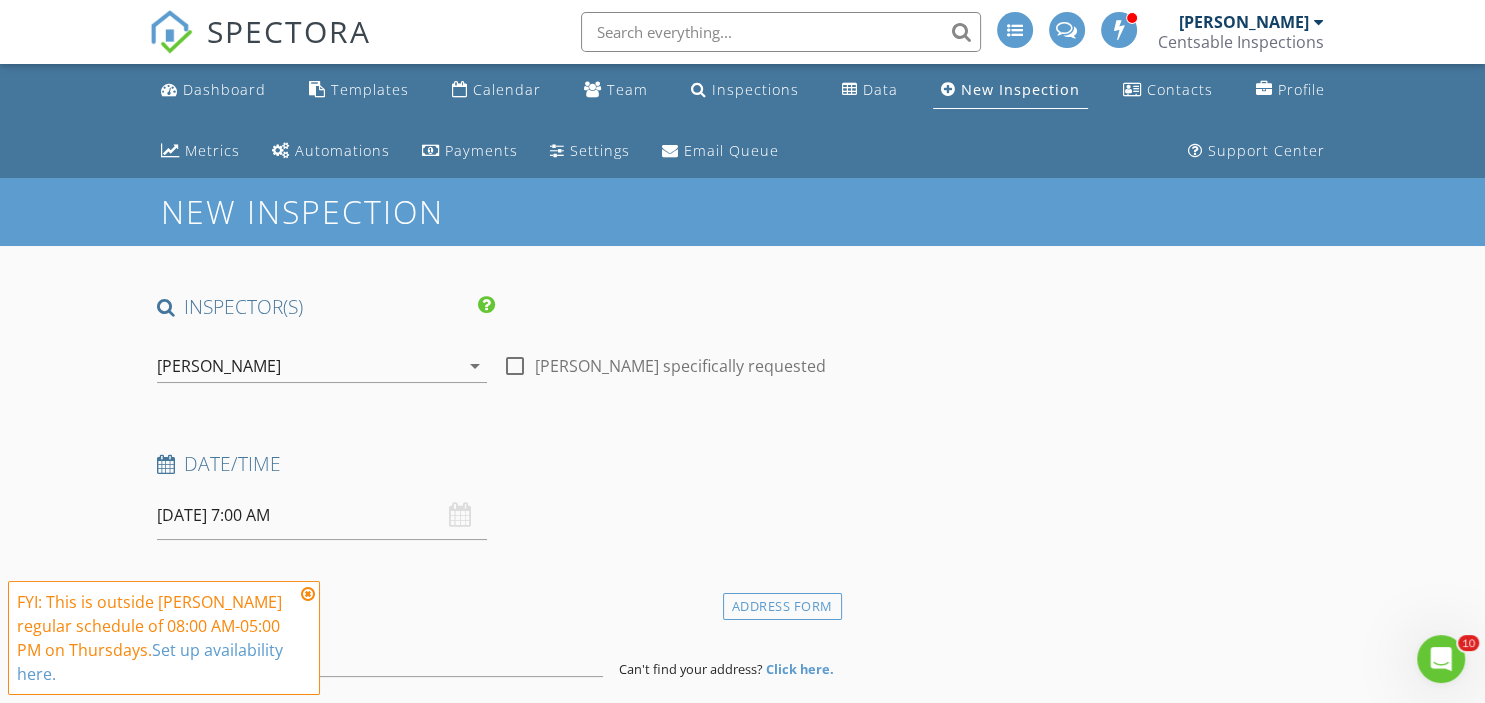 scroll, scrollTop: 0, scrollLeft: 0, axis: both 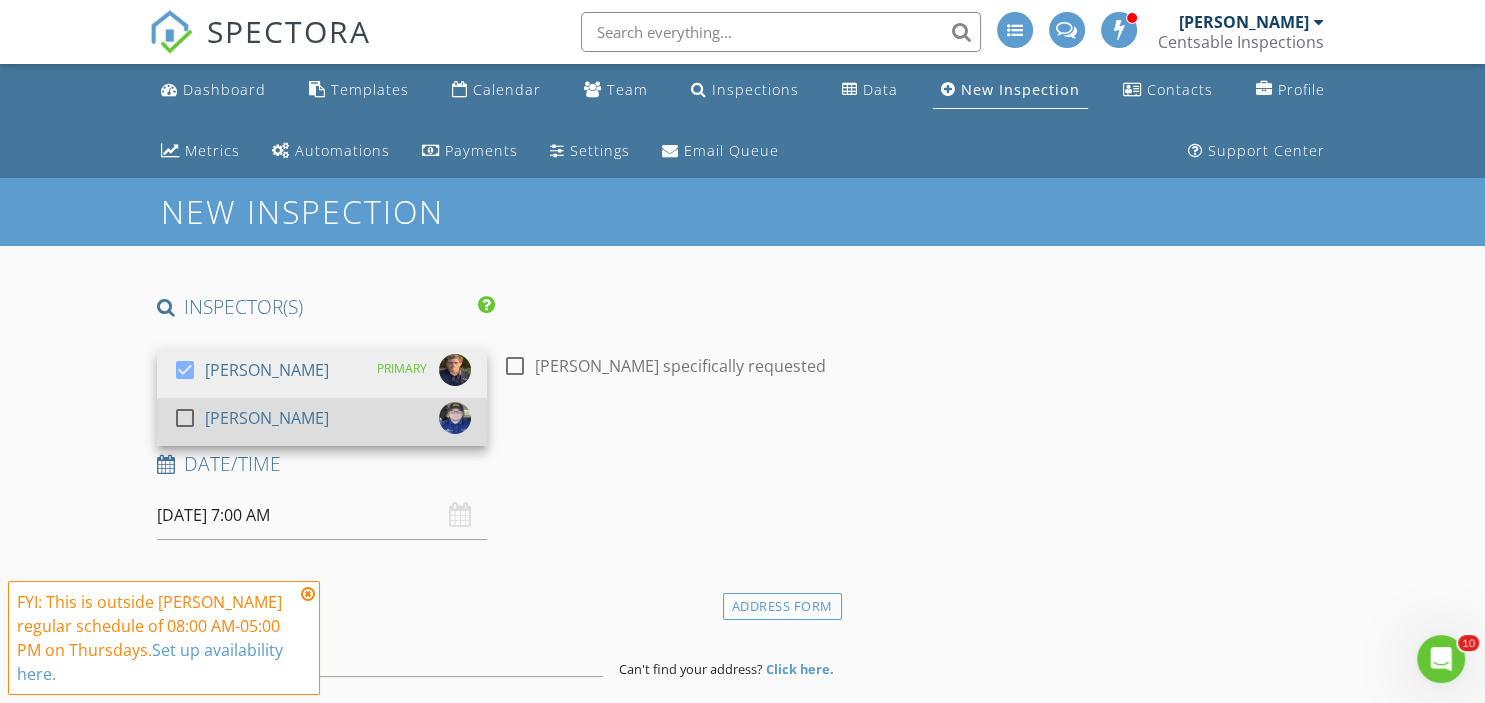 click on "check_box_outline_blank   [PERSON_NAME]" at bounding box center [322, 422] 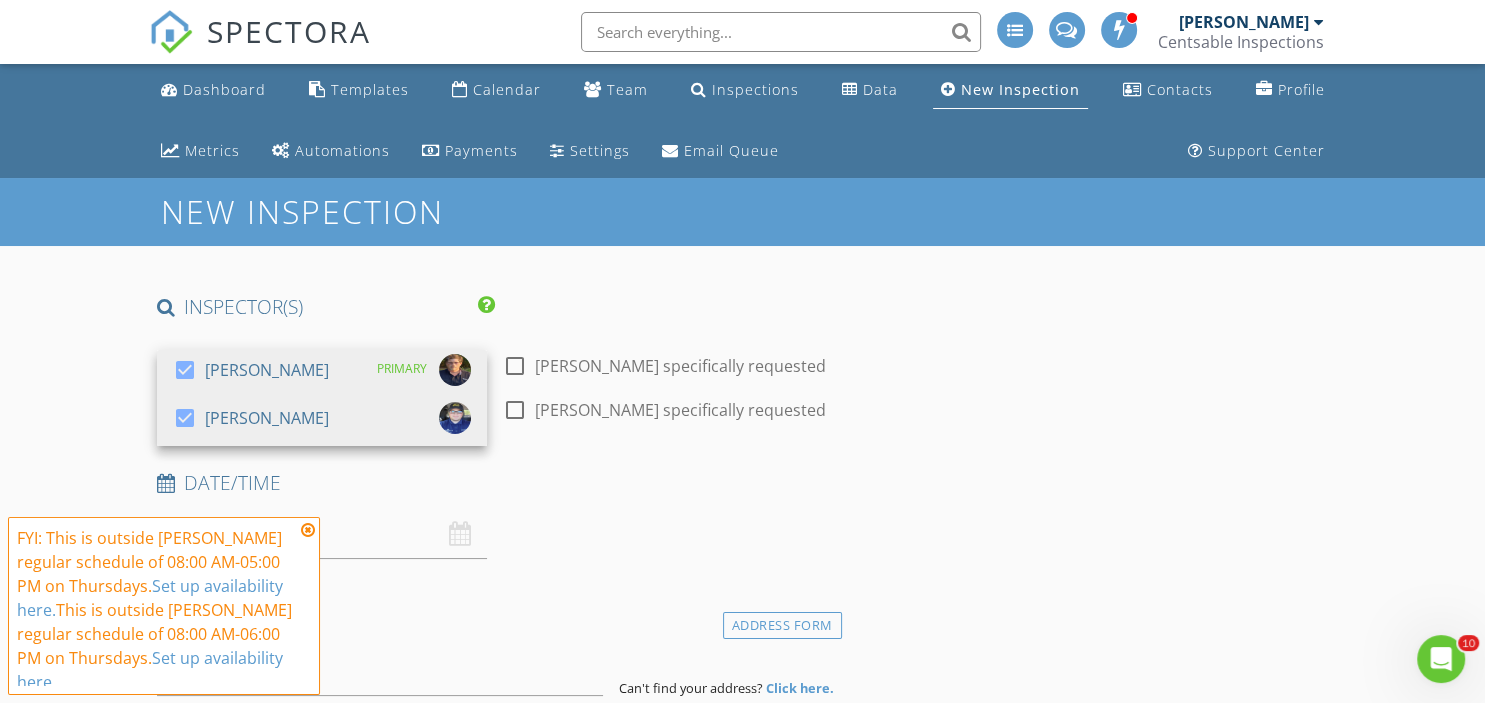 click on "INSPECTOR(S)
check_box   [PERSON_NAME]   PRIMARY   check_box   [PERSON_NAME]     [PERSON_NAME],  [PERSON_NAME] arrow_drop_down   check_box_outline_blank [PERSON_NAME] specifically requested check_box_outline_blank [PERSON_NAME] specifically requested
Date/Time
[DATE] 7:00 AM
Location
Address Form       Can't find your address?   Click here.
client
check_box Enable Client CC email for this inspection   Client Search     check_box_outline_blank Client is a Company/Organization     First Name   Last Name   Email   CC Email   Phone   Address   City   State   Zip       Notes   Private Notes
ADD ADDITIONAL client
SERVICES
check_box_outline_blank   Residential Inspection   Residential Home Inspection check_box_outline_blank   Investment Properties    Investment" at bounding box center (743, 2033) 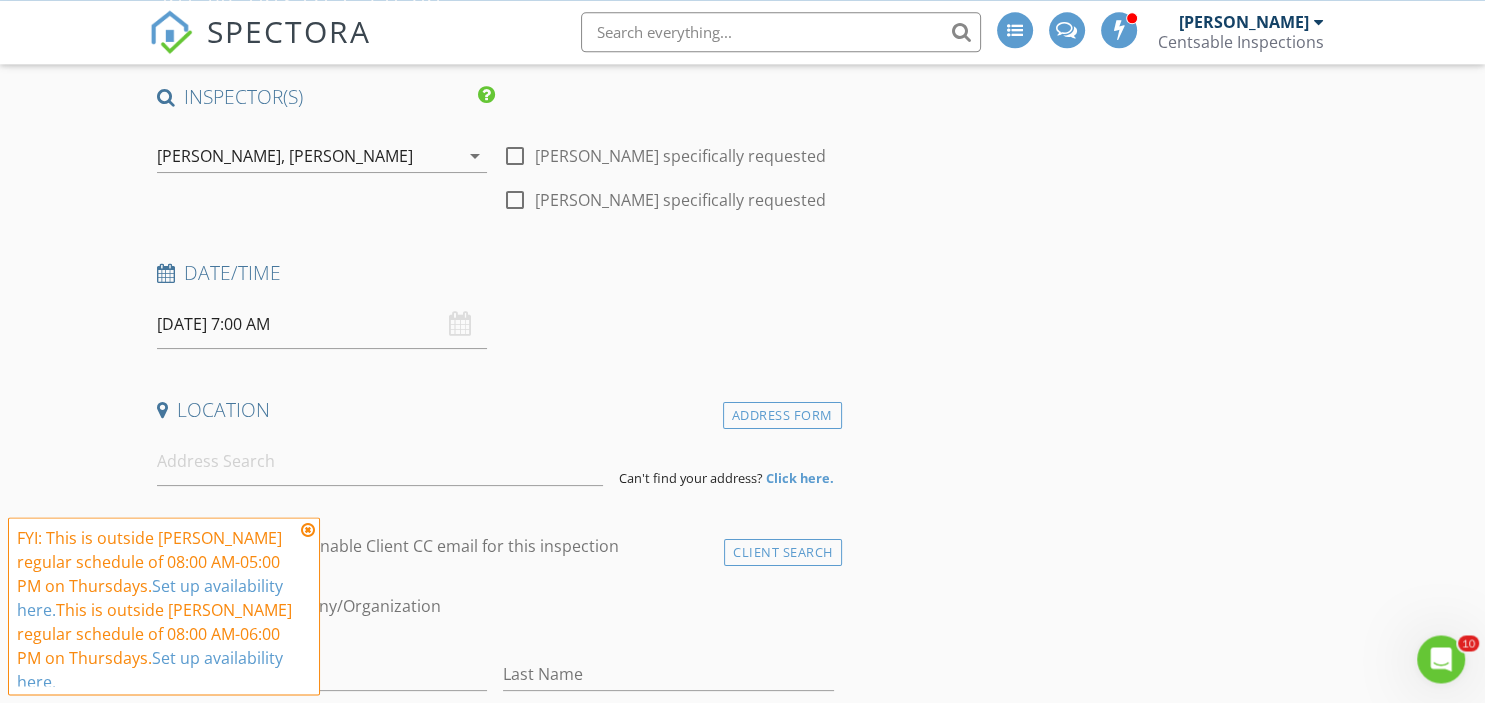 scroll, scrollTop: 211, scrollLeft: 0, axis: vertical 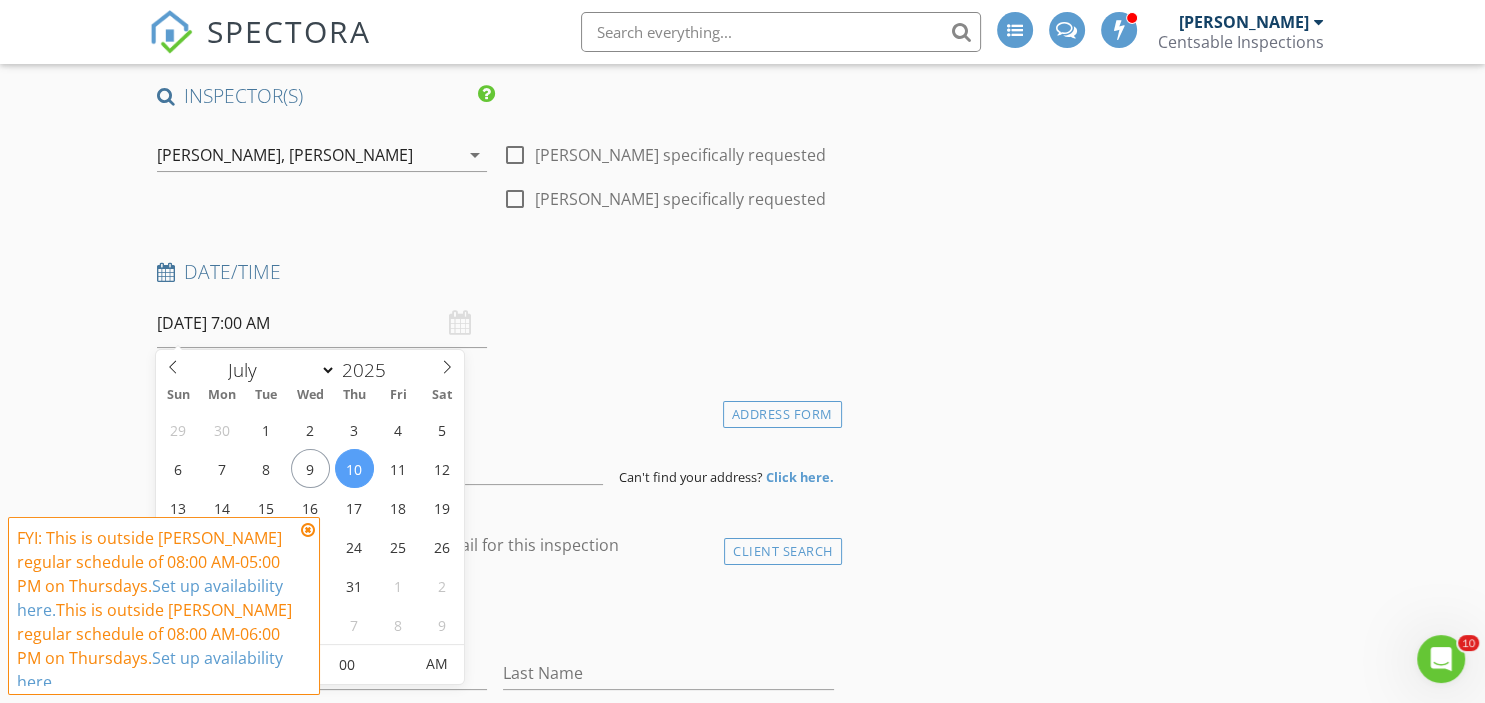 click on "07/10/2025 7:00 AM" at bounding box center [322, 323] 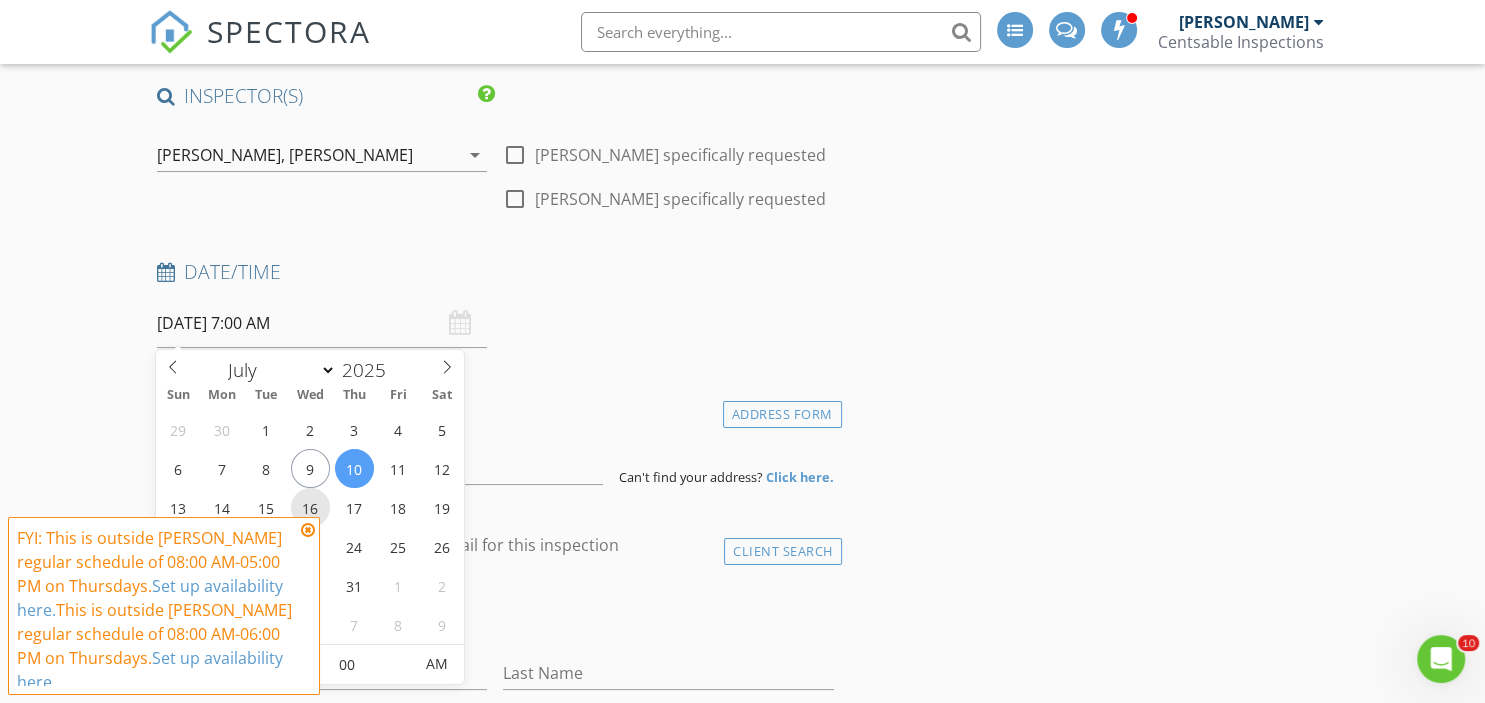 type on "07/16/2025 7:00 AM" 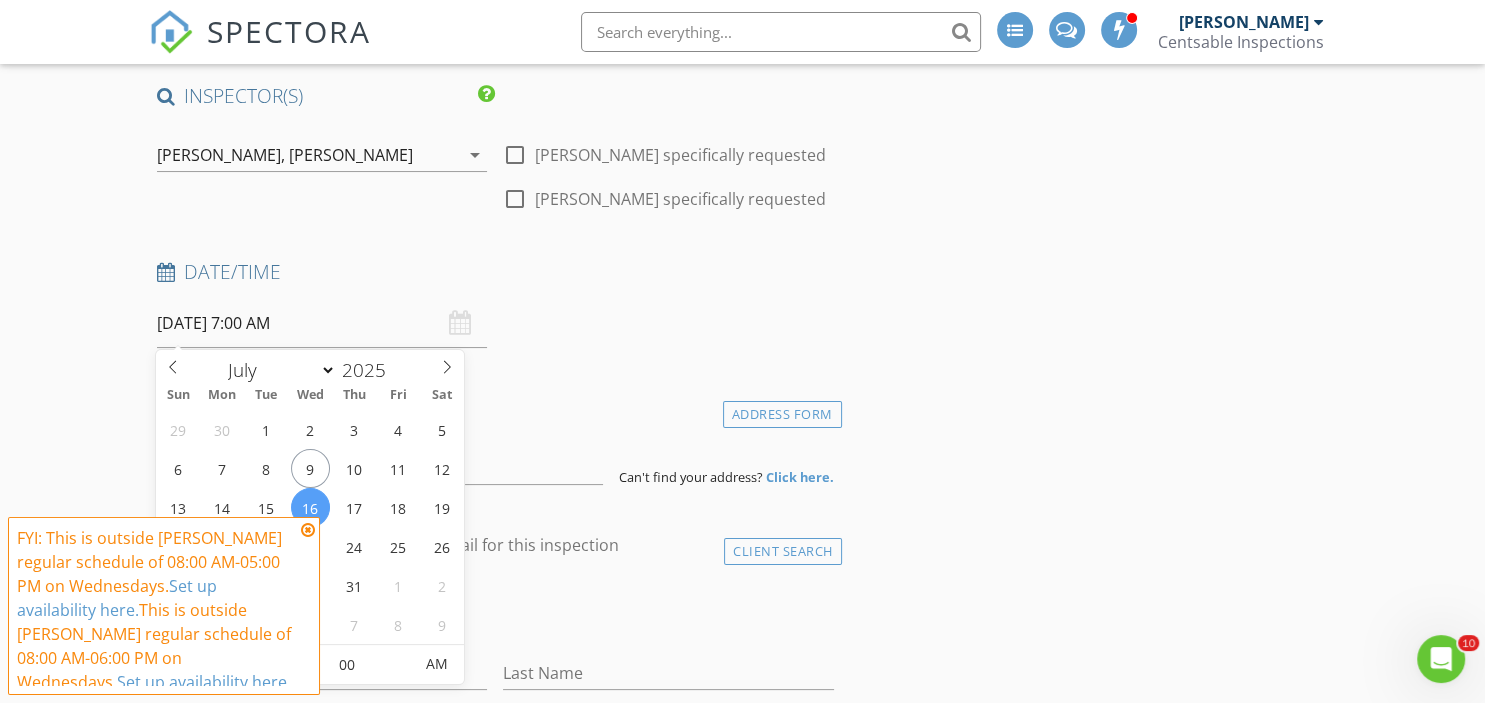 click at bounding box center [308, 530] 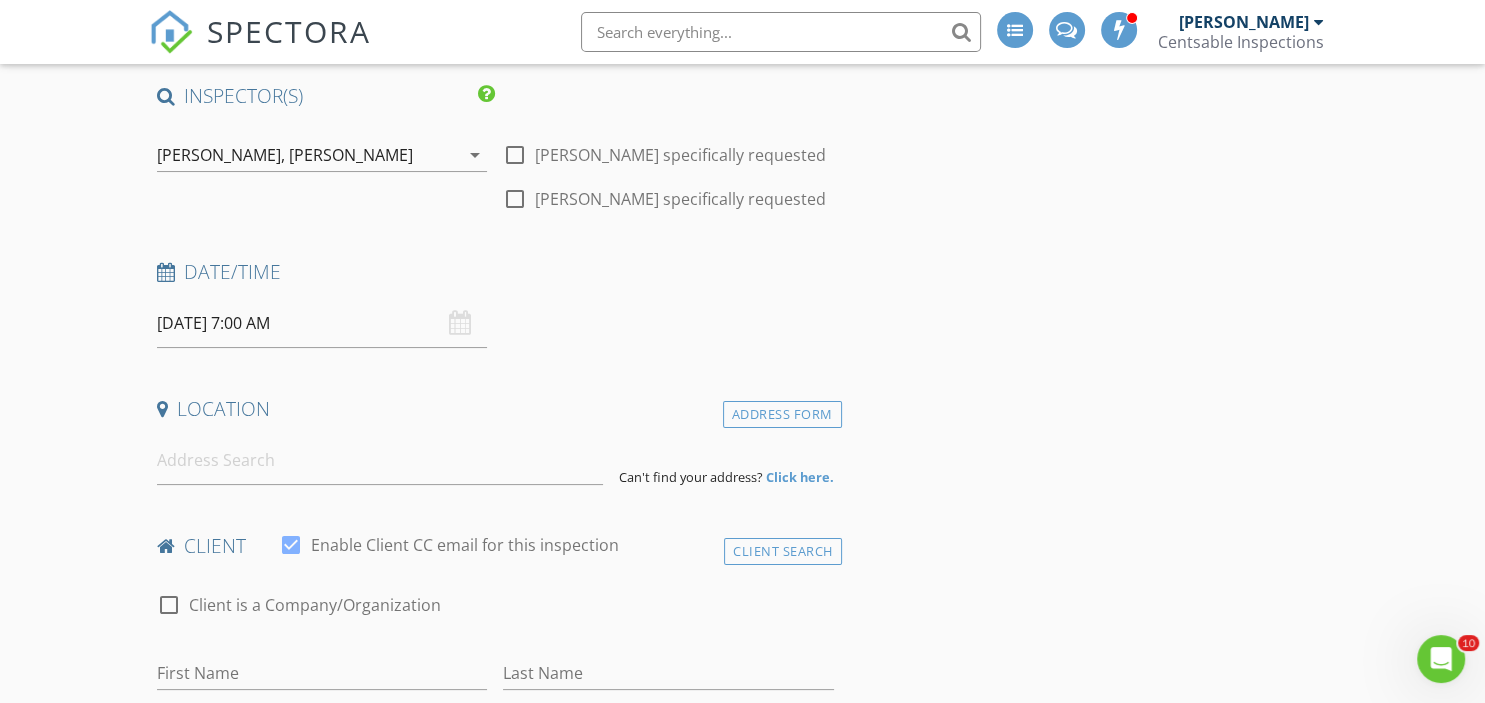 click on "07/16/2025 7:00 AM" at bounding box center (322, 323) 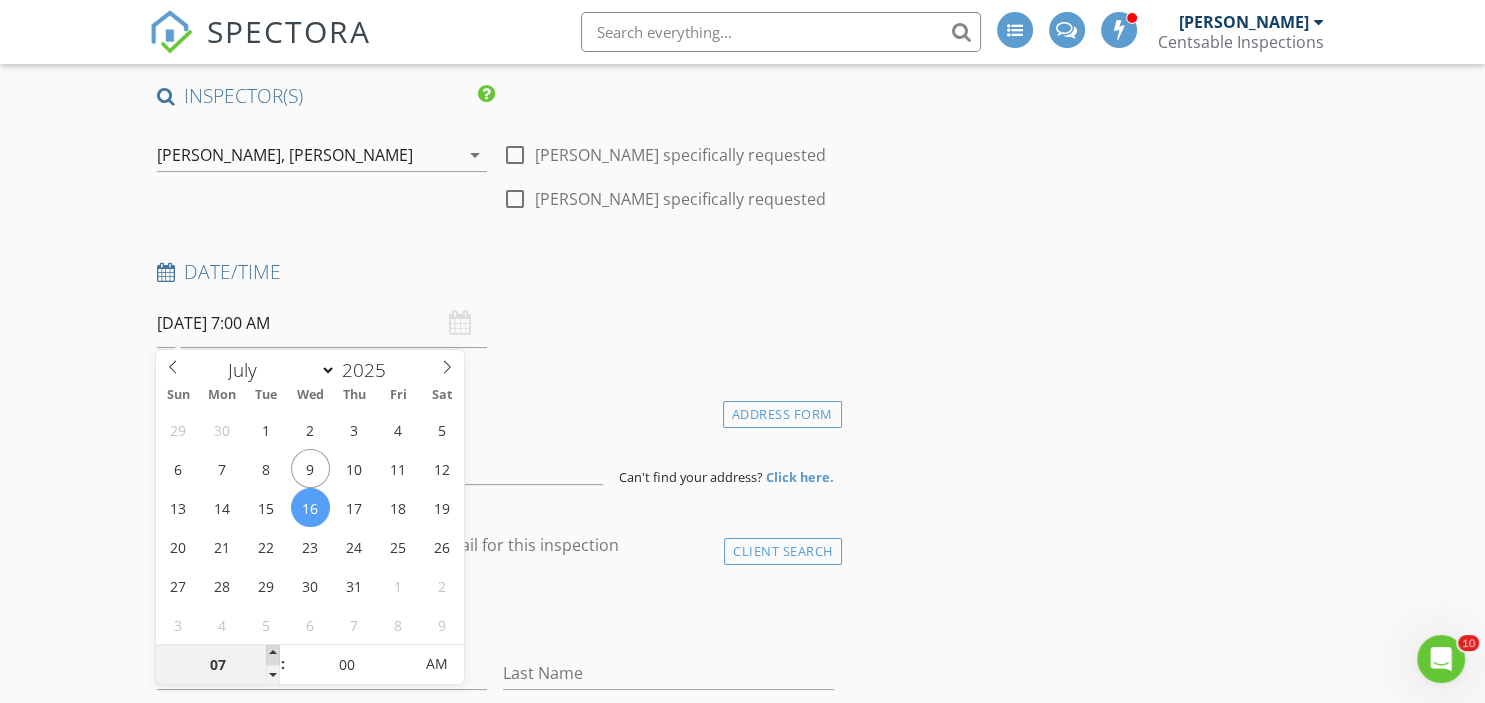 type on "08" 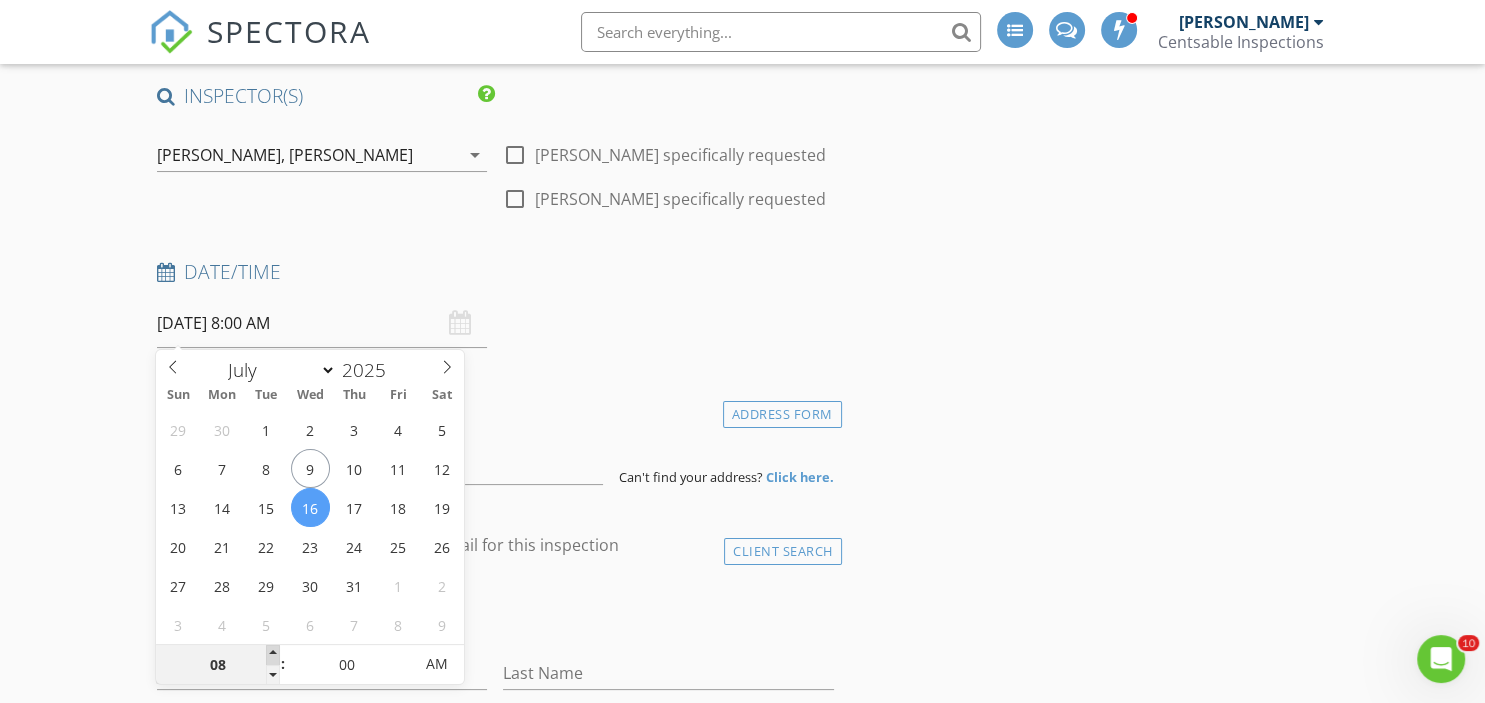 click at bounding box center (273, 655) 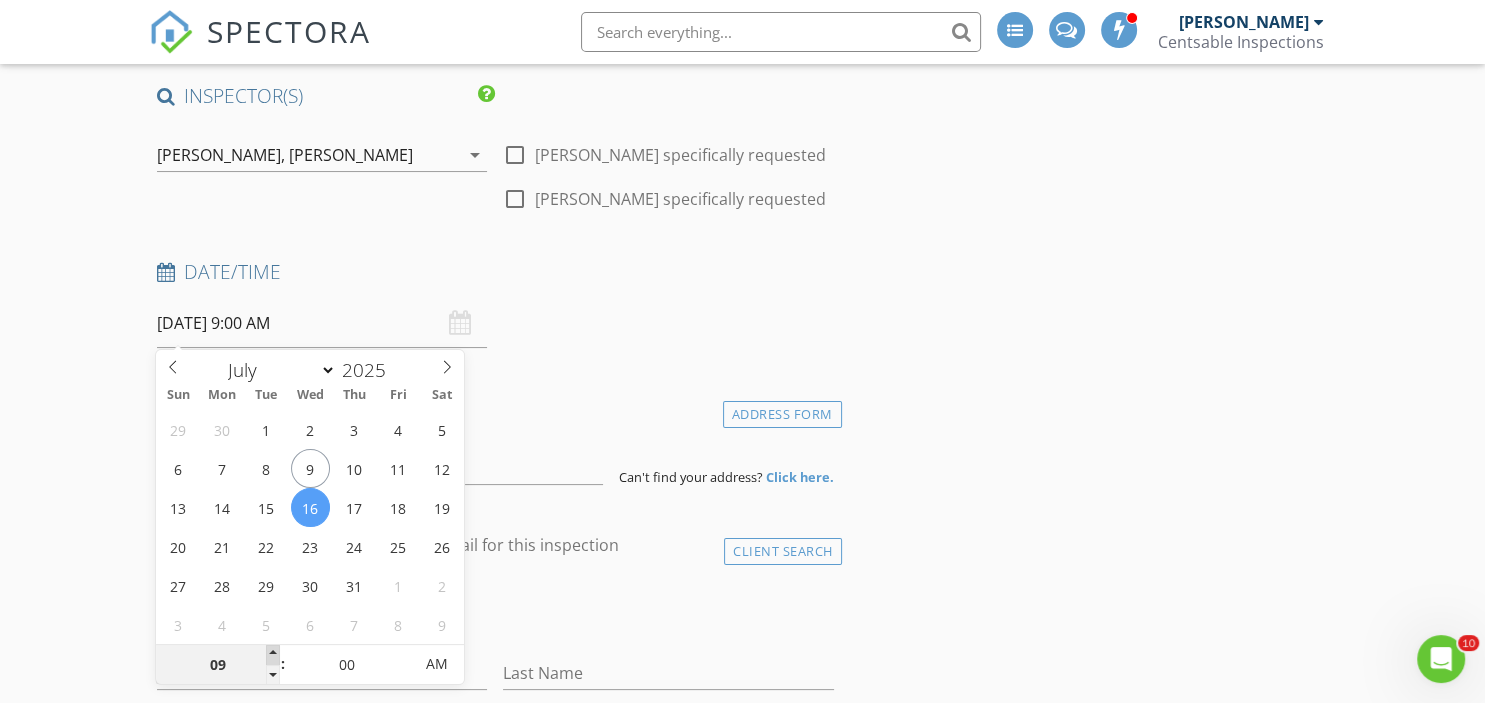 click at bounding box center [273, 655] 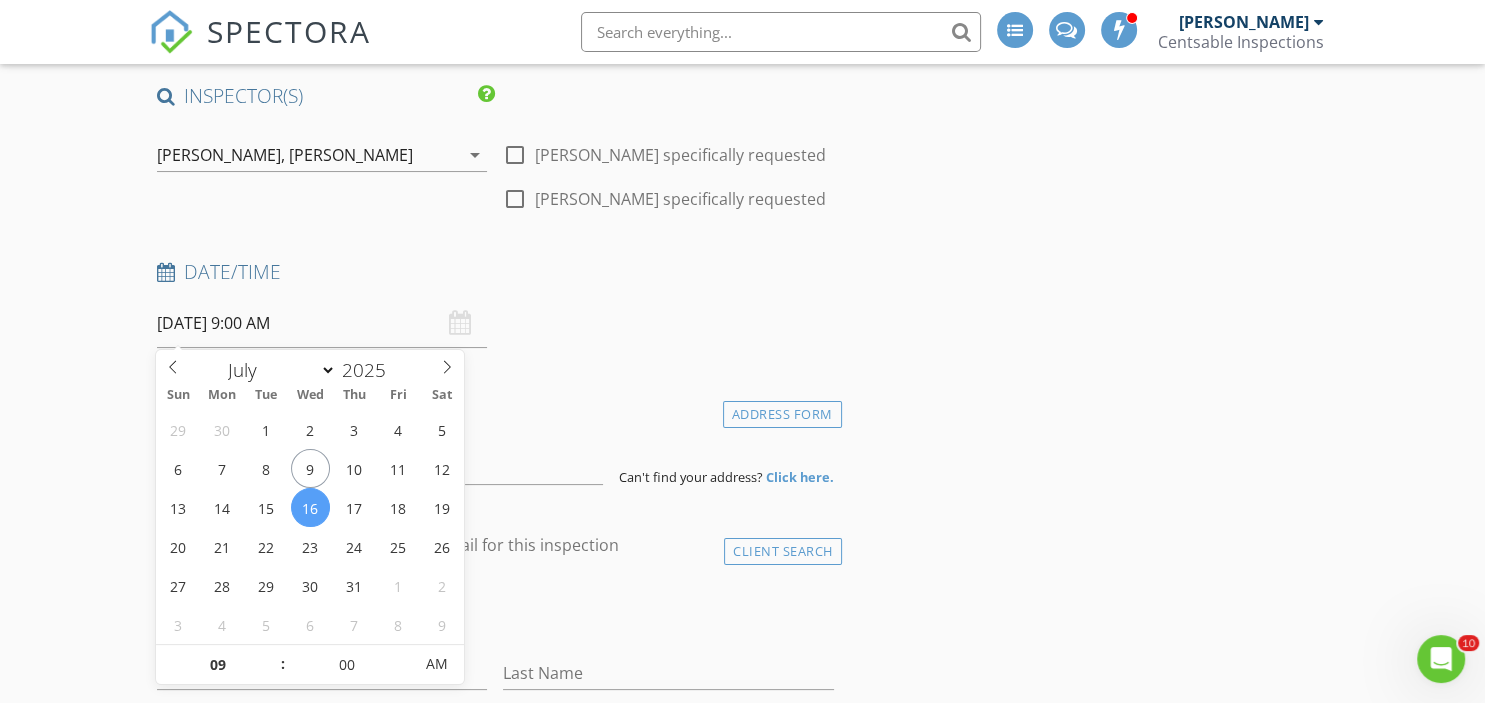 click on "INSPECTOR(S)
check_box   Timothy Thrasher   PRIMARY   check_box   Neal Thrasher     Timothy Thrasher,  Neal Thrasher arrow_drop_down   check_box_outline_blank Timothy Thrasher specifically requested check_box_outline_blank Neal Thrasher specifically requested
Date/Time
07/16/2025 9:00 AM
Location
Address Form       Can't find your address?   Click here.
client
check_box Enable Client CC email for this inspection   Client Search     check_box_outline_blank Client is a Company/Organization     First Name   Last Name   Email   CC Email   Phone   Address   City   State   Zip       Notes   Private Notes
ADD ADDITIONAL client
SERVICES
check_box_outline_blank   Residential Inspection   Residential Home Inspection check_box_outline_blank   Investment Properties    Investment" at bounding box center [495, 1763] 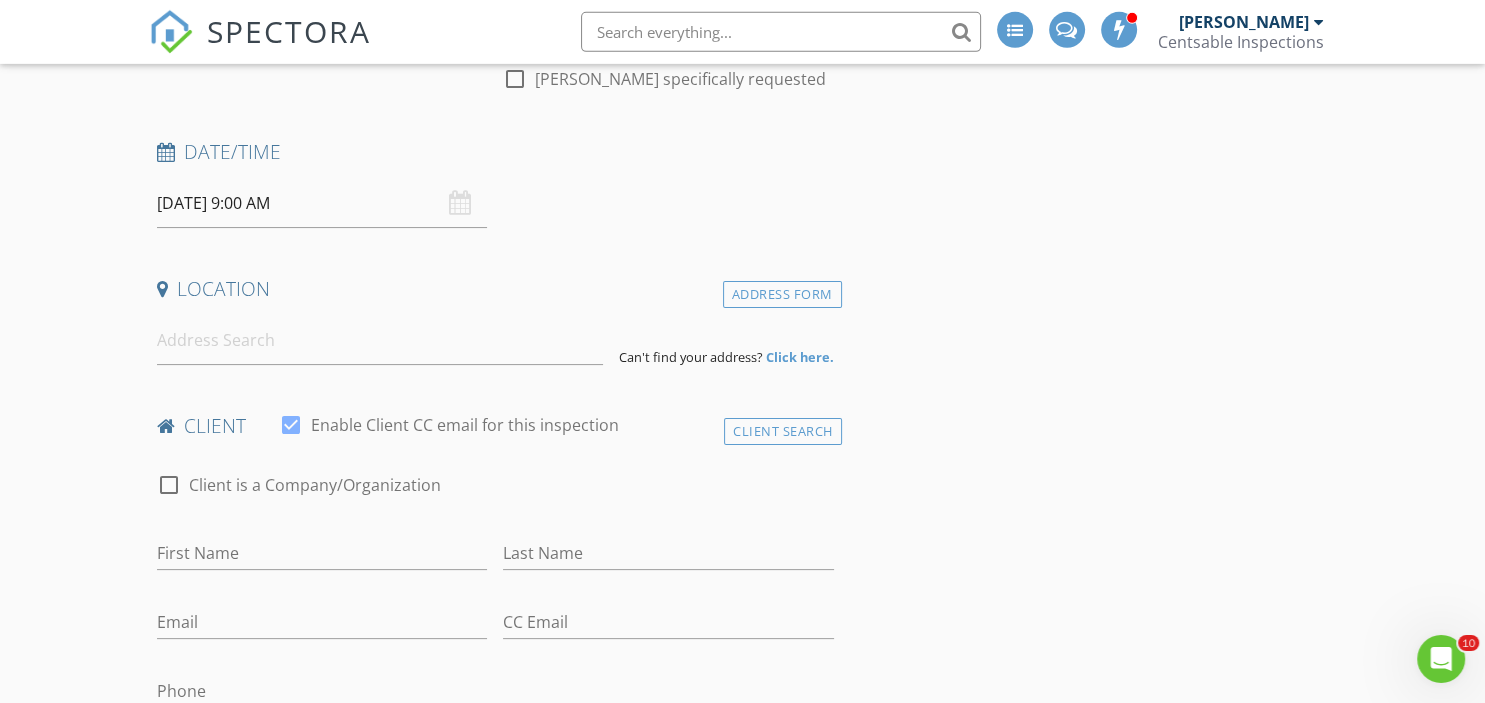 scroll, scrollTop: 422, scrollLeft: 0, axis: vertical 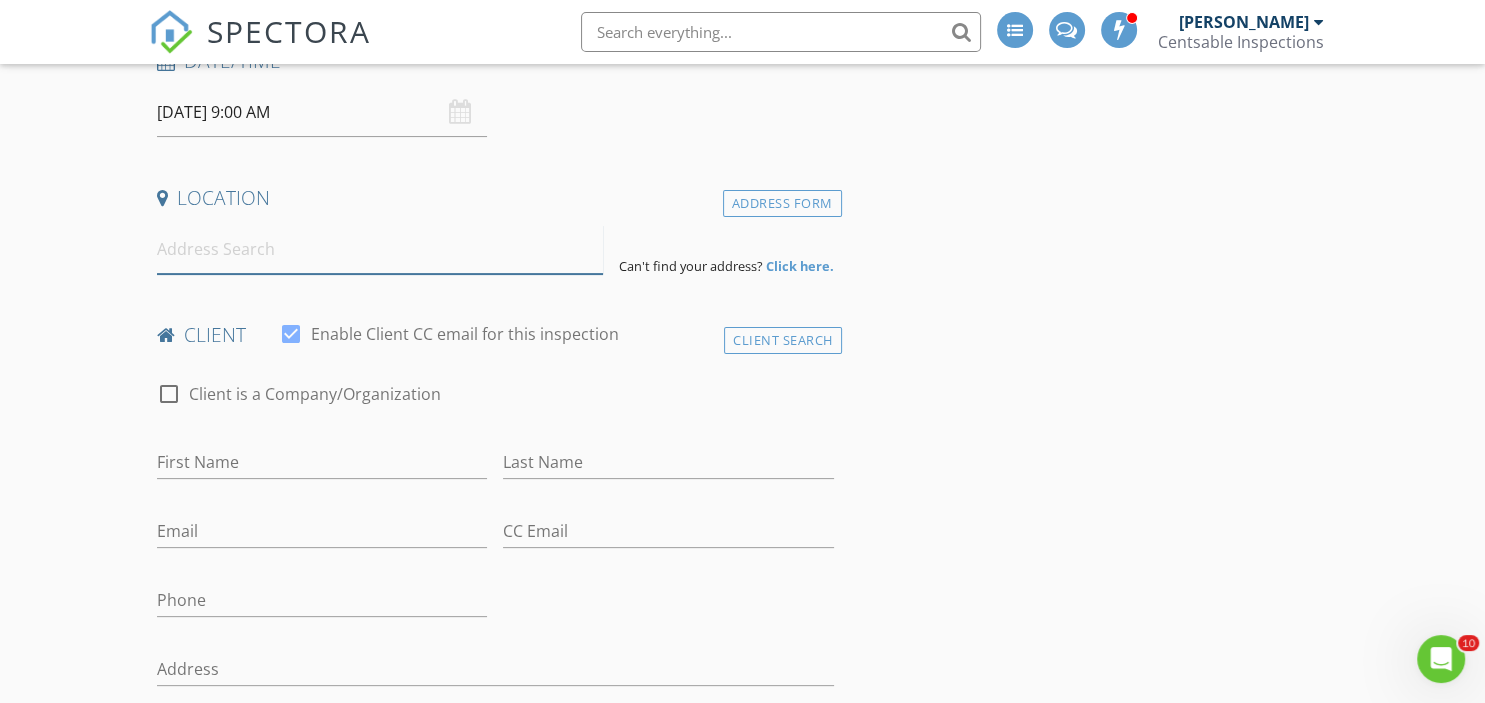click at bounding box center [380, 249] 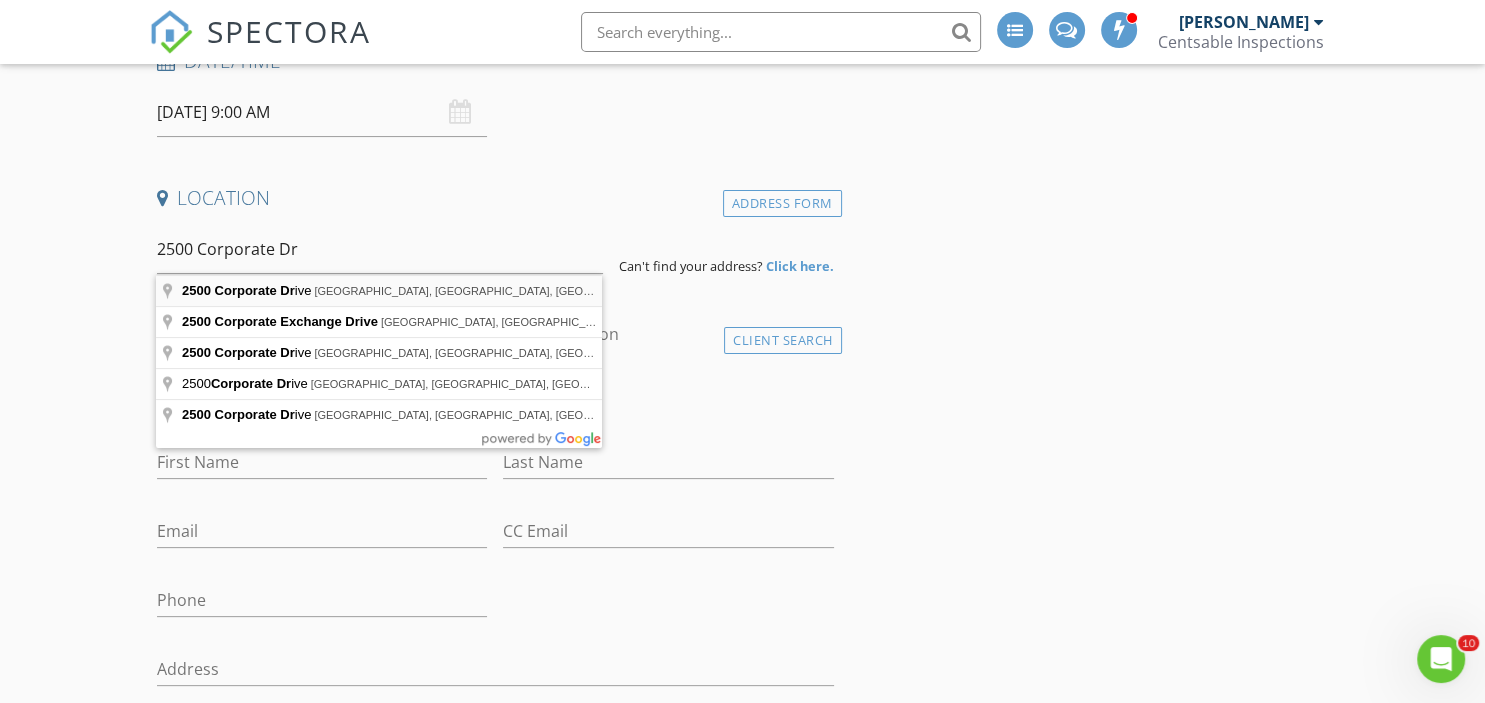 type on "2500 Corporate Drive, Birmingham, AL, USA" 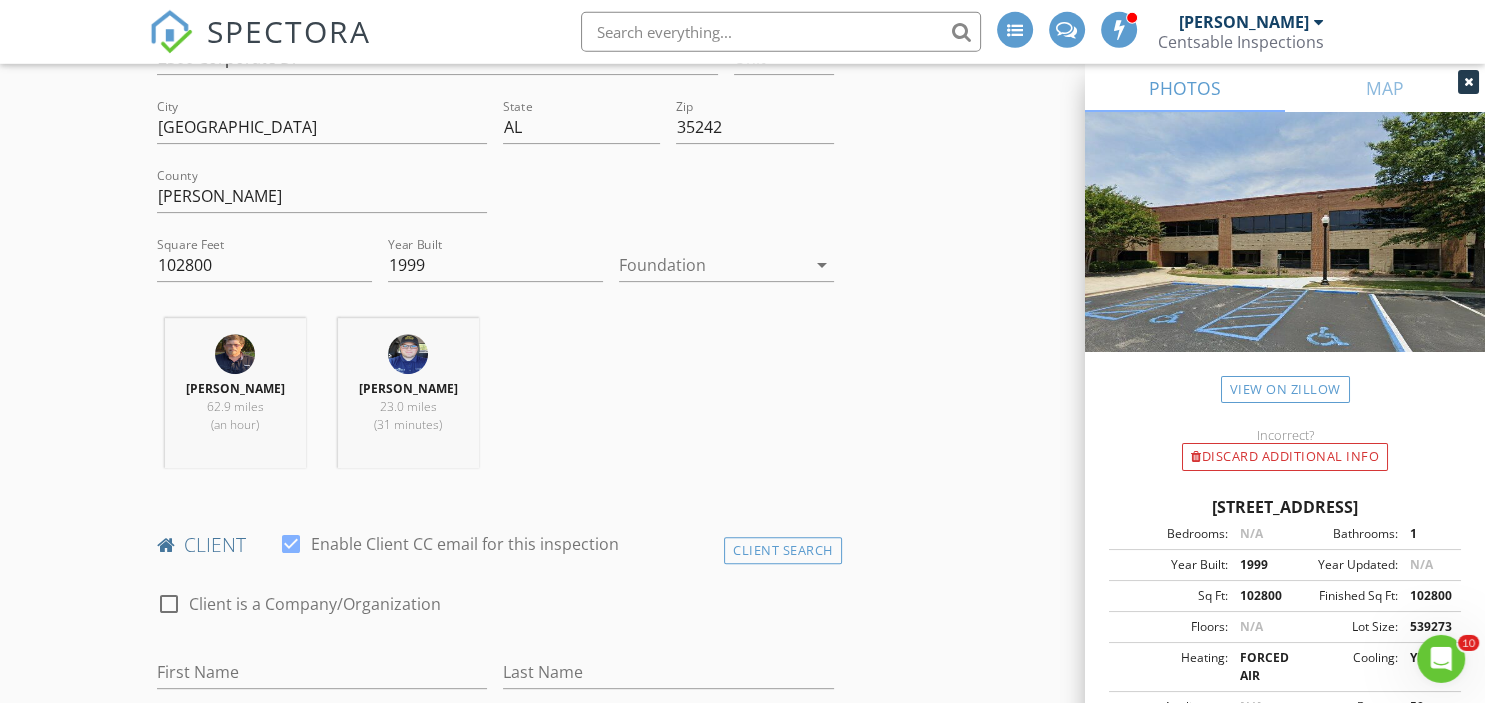 scroll, scrollTop: 633, scrollLeft: 0, axis: vertical 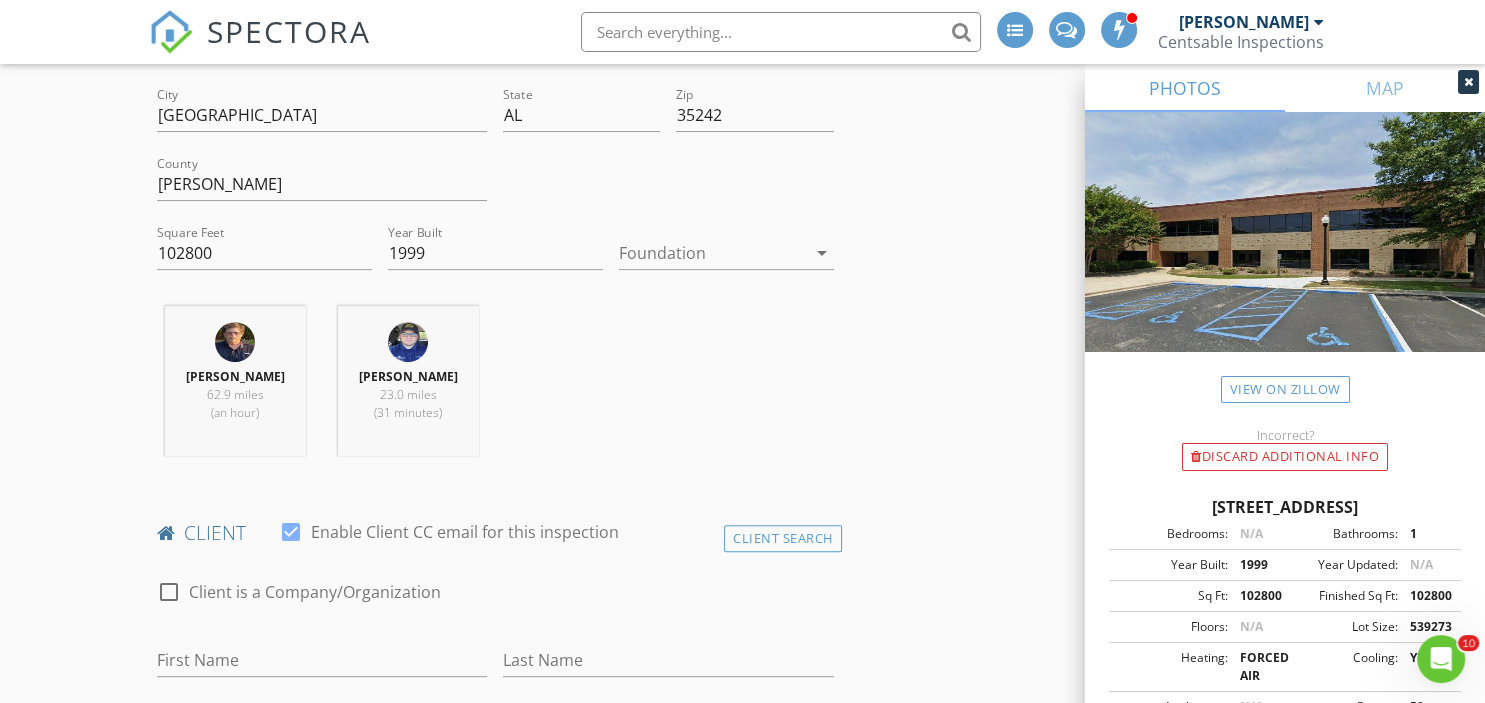 click at bounding box center (712, 253) 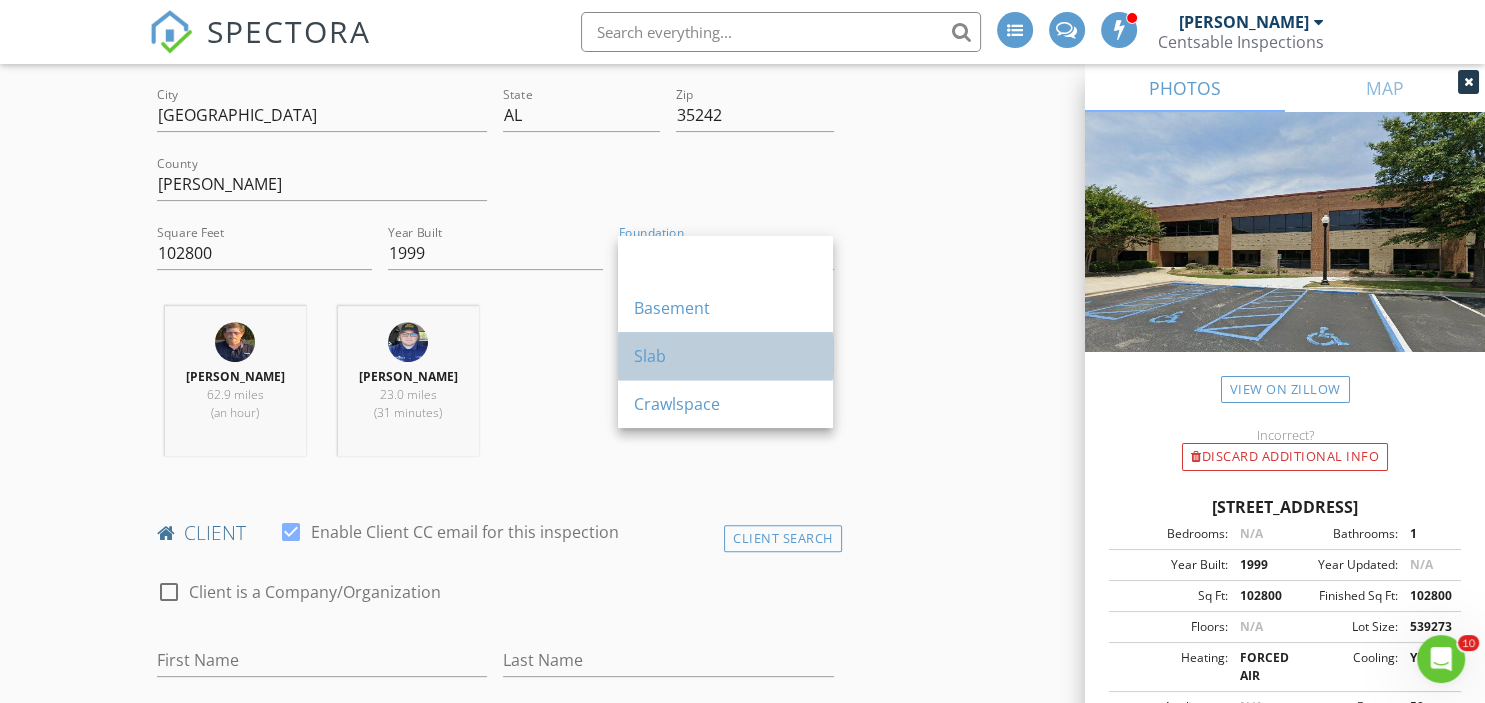 click on "Slab" at bounding box center (725, 356) 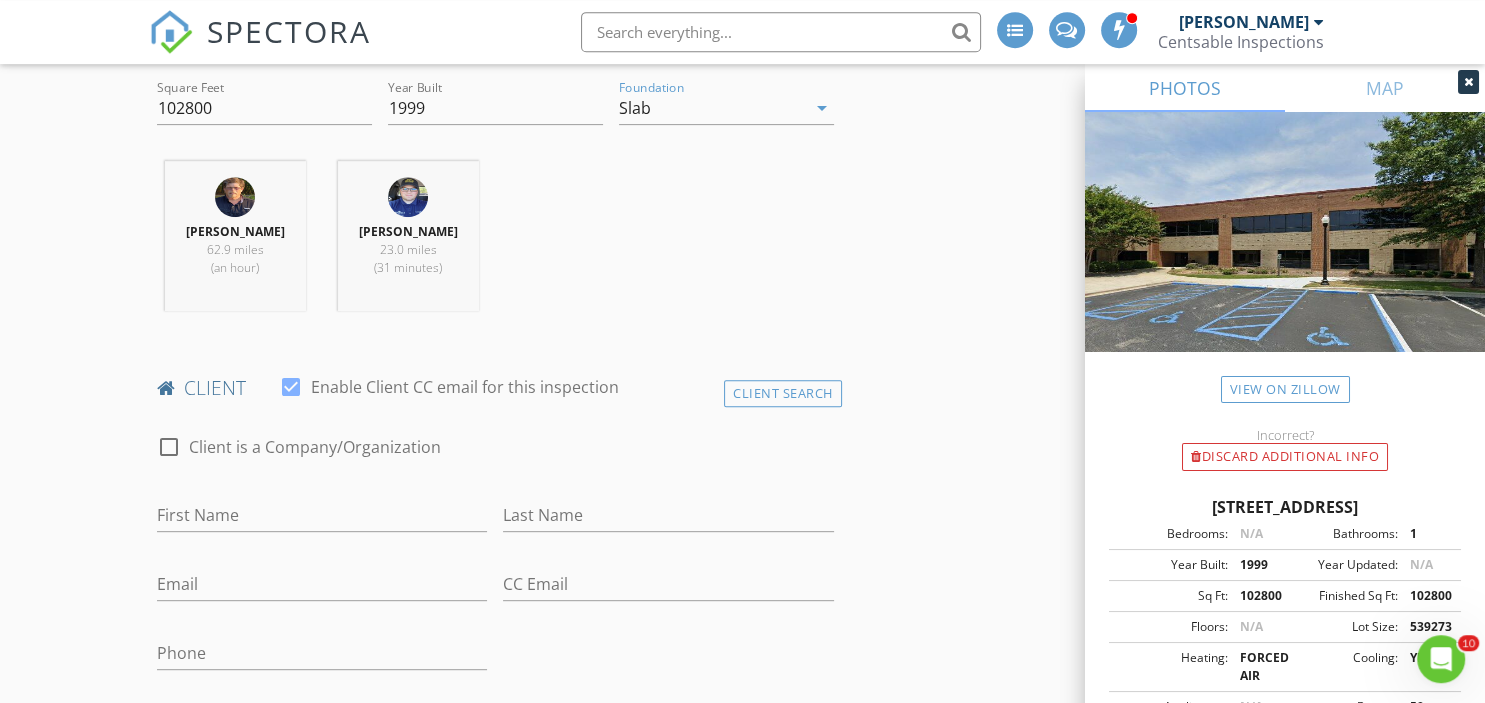 scroll, scrollTop: 844, scrollLeft: 0, axis: vertical 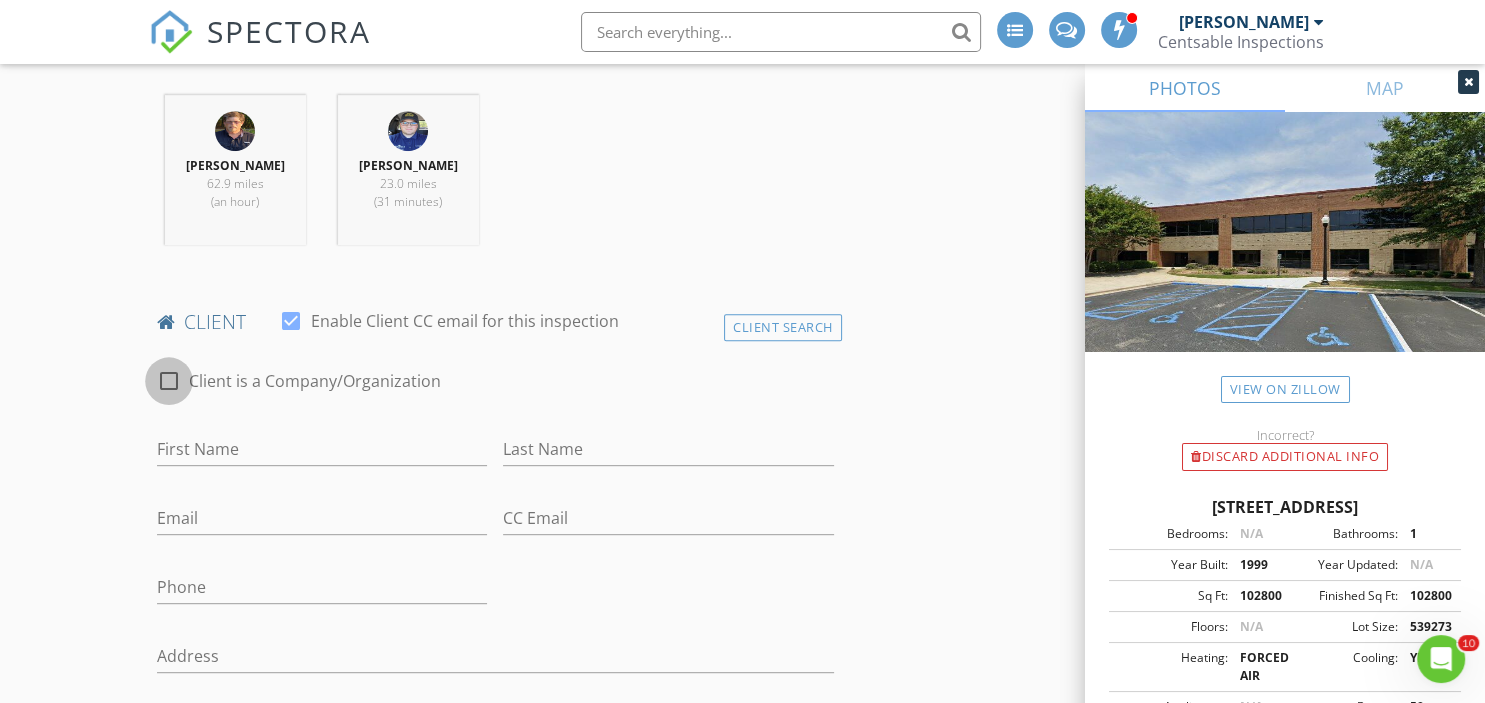 click at bounding box center [169, 381] 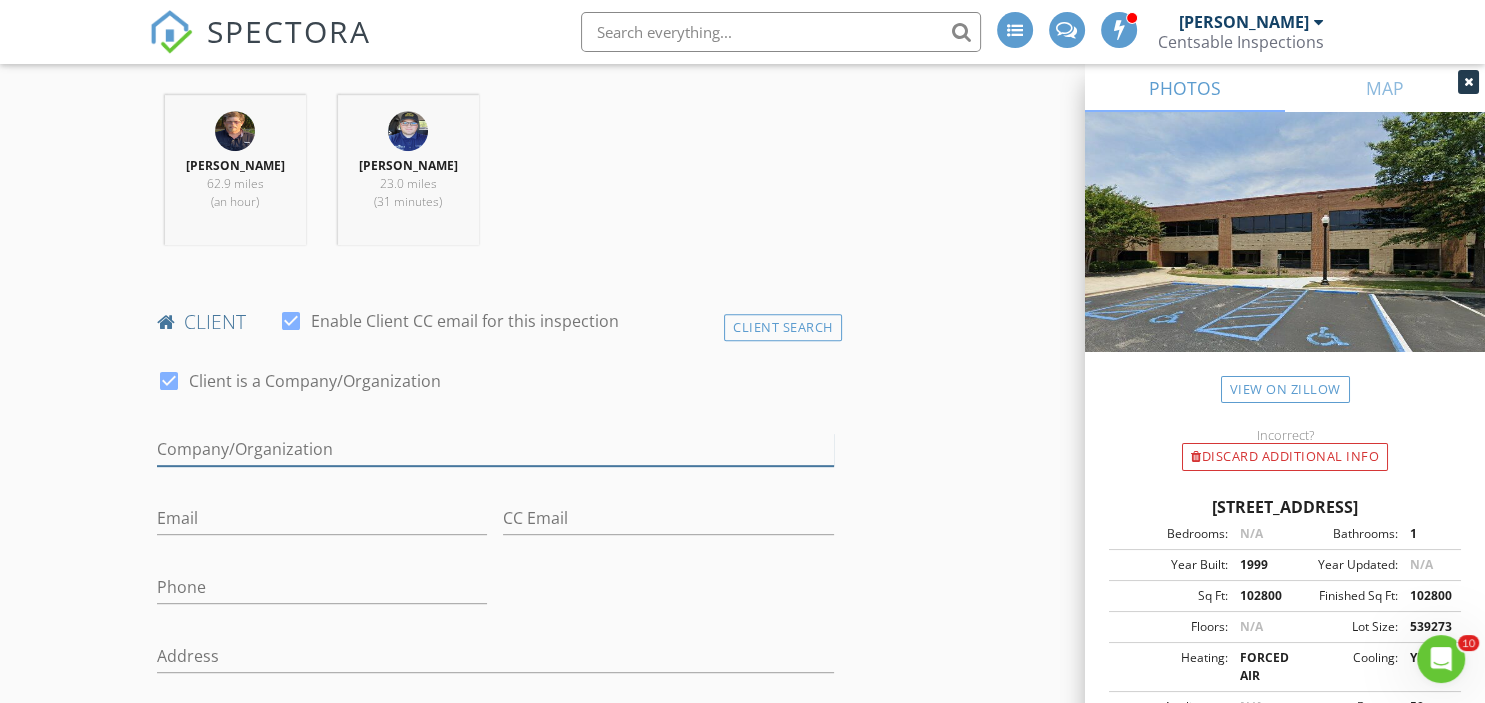 click on "Enable Client CC email for this inspection" at bounding box center [495, 449] 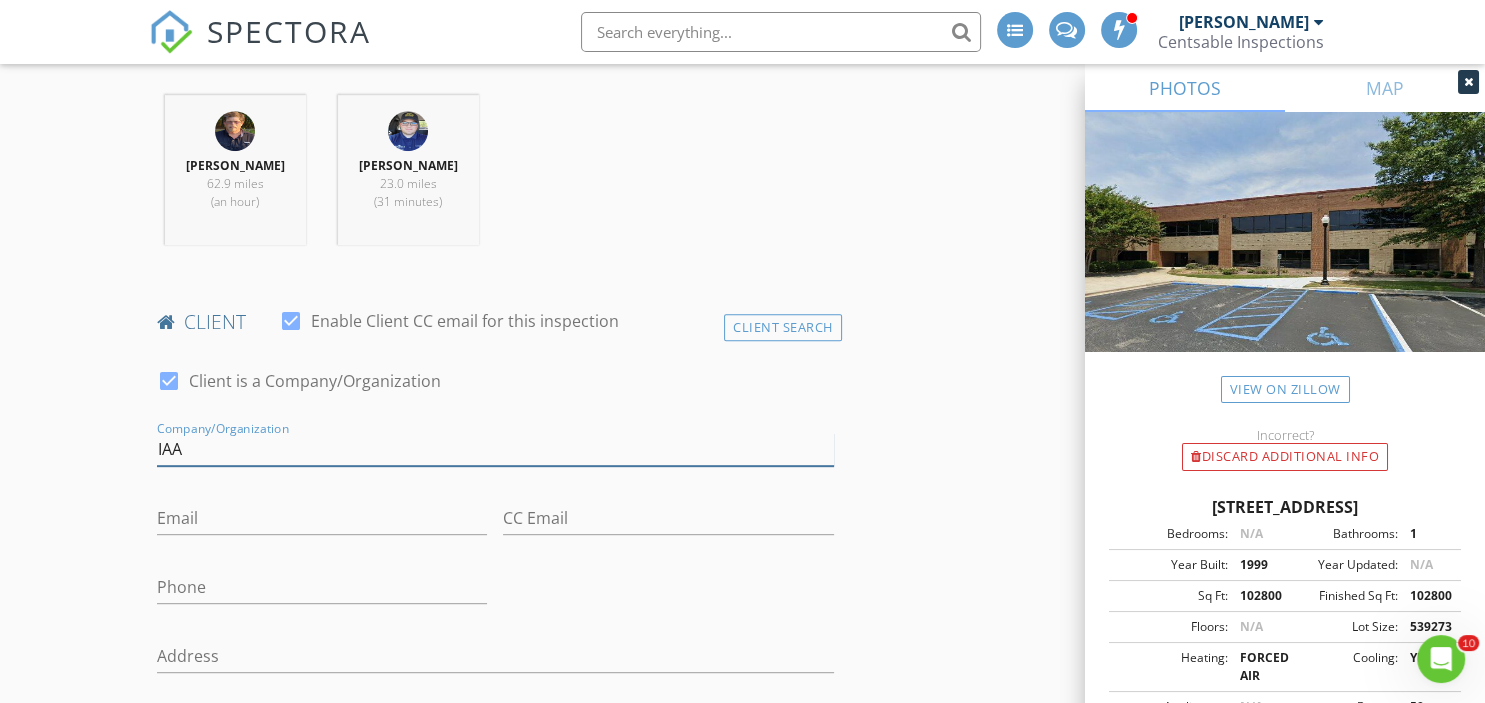 type on "IAA" 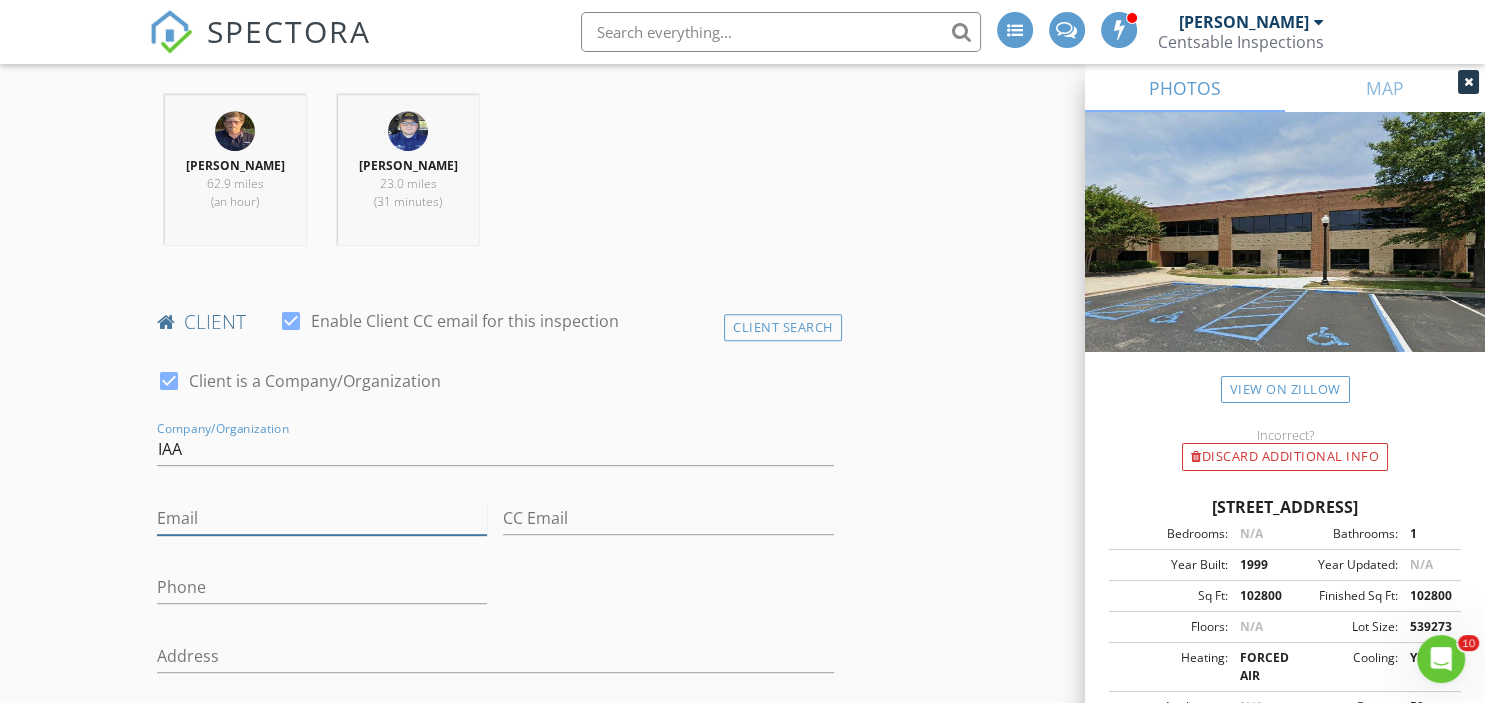 click on "Email" at bounding box center [322, 518] 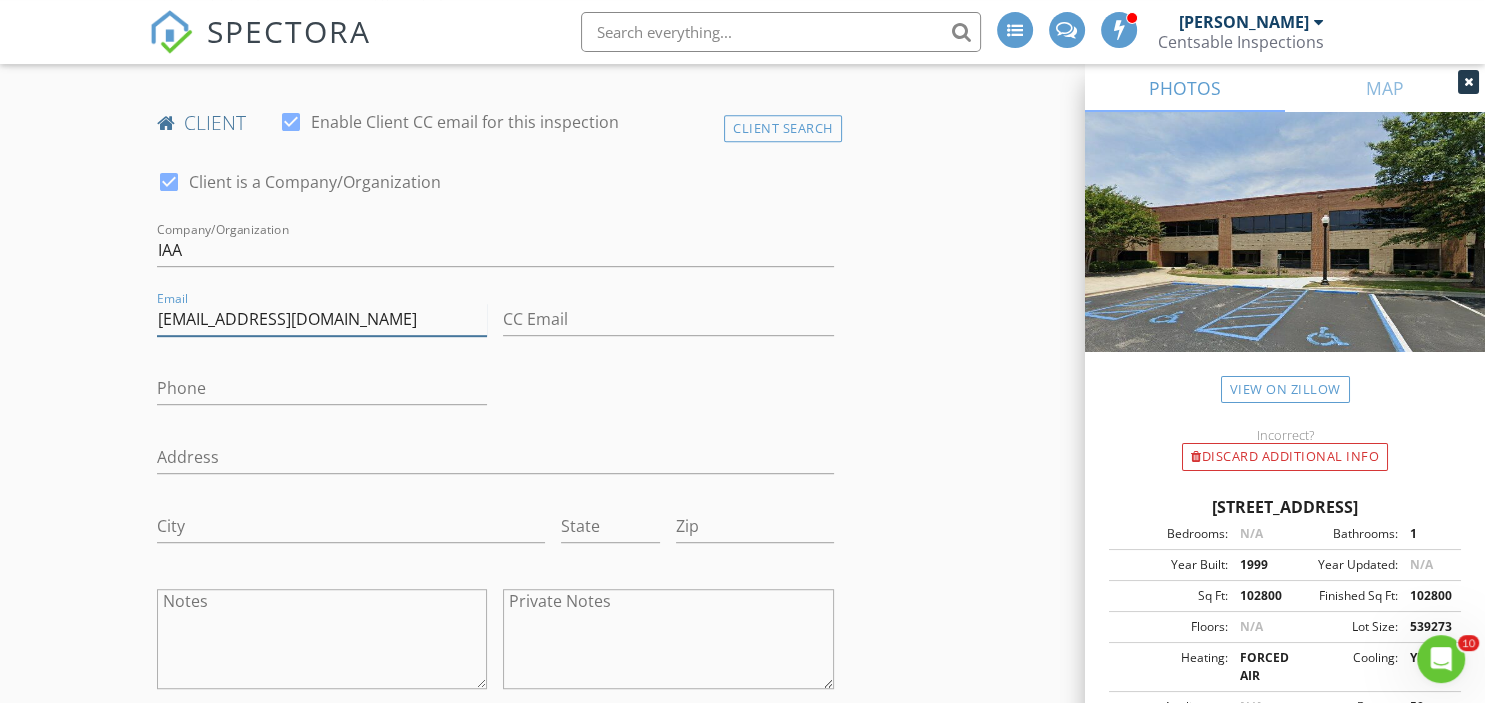 scroll, scrollTop: 1056, scrollLeft: 0, axis: vertical 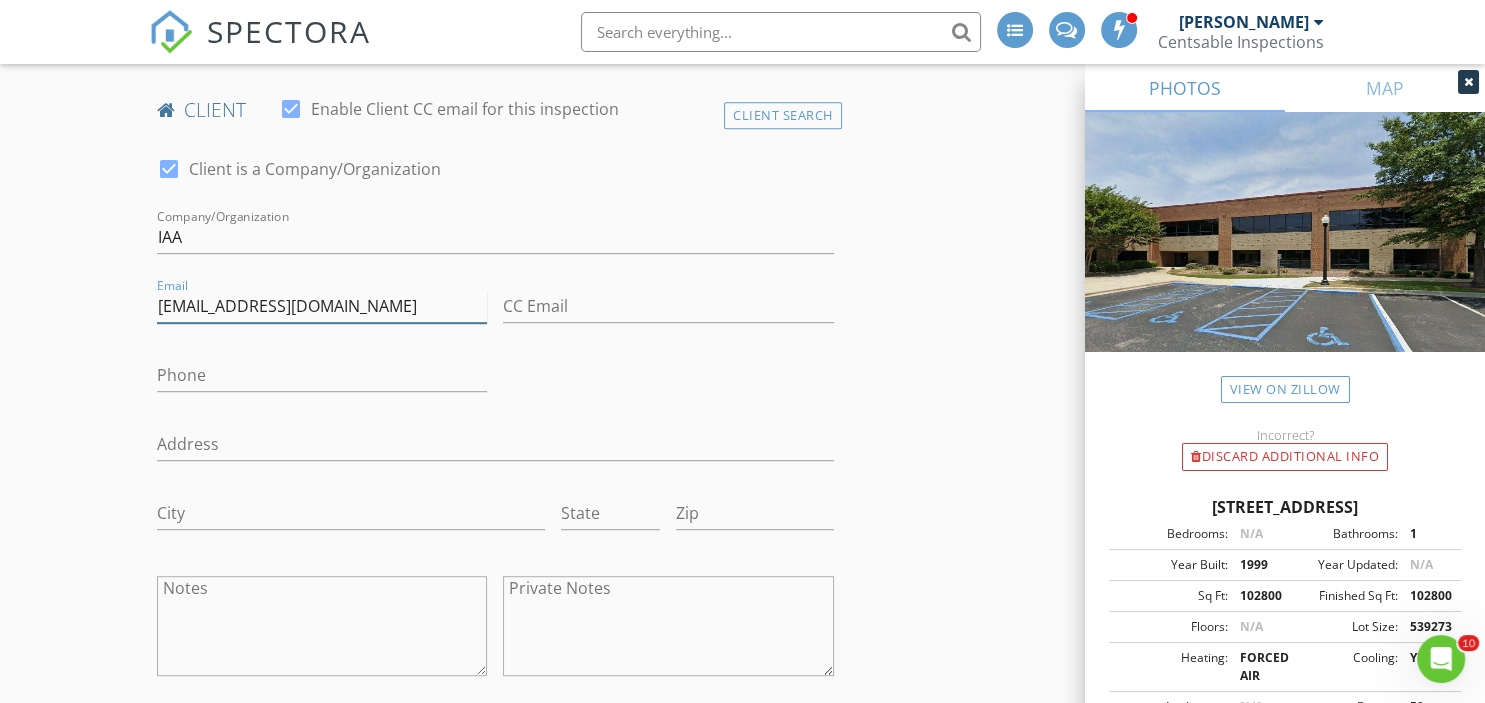 type on "kalmansoob94@gmail.com" 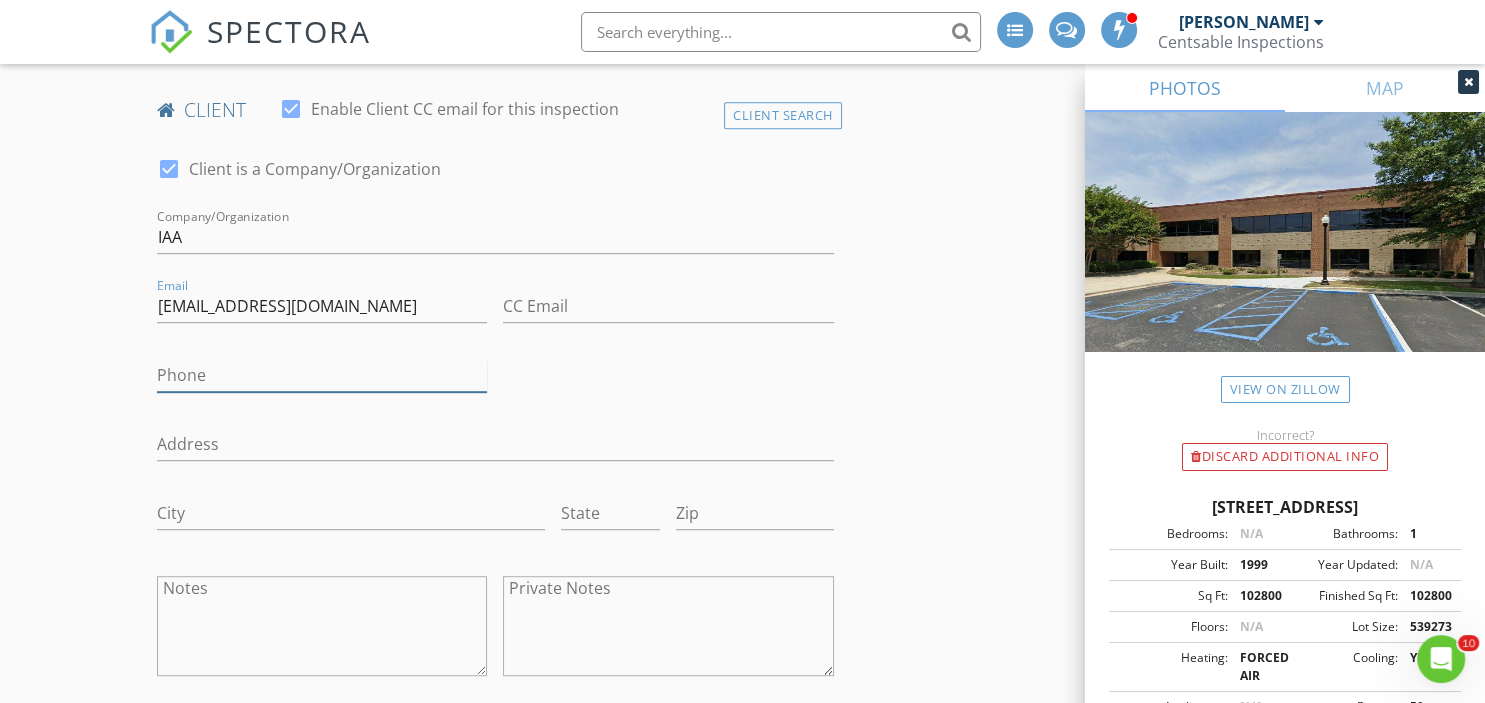 click on "Phone" at bounding box center [322, 375] 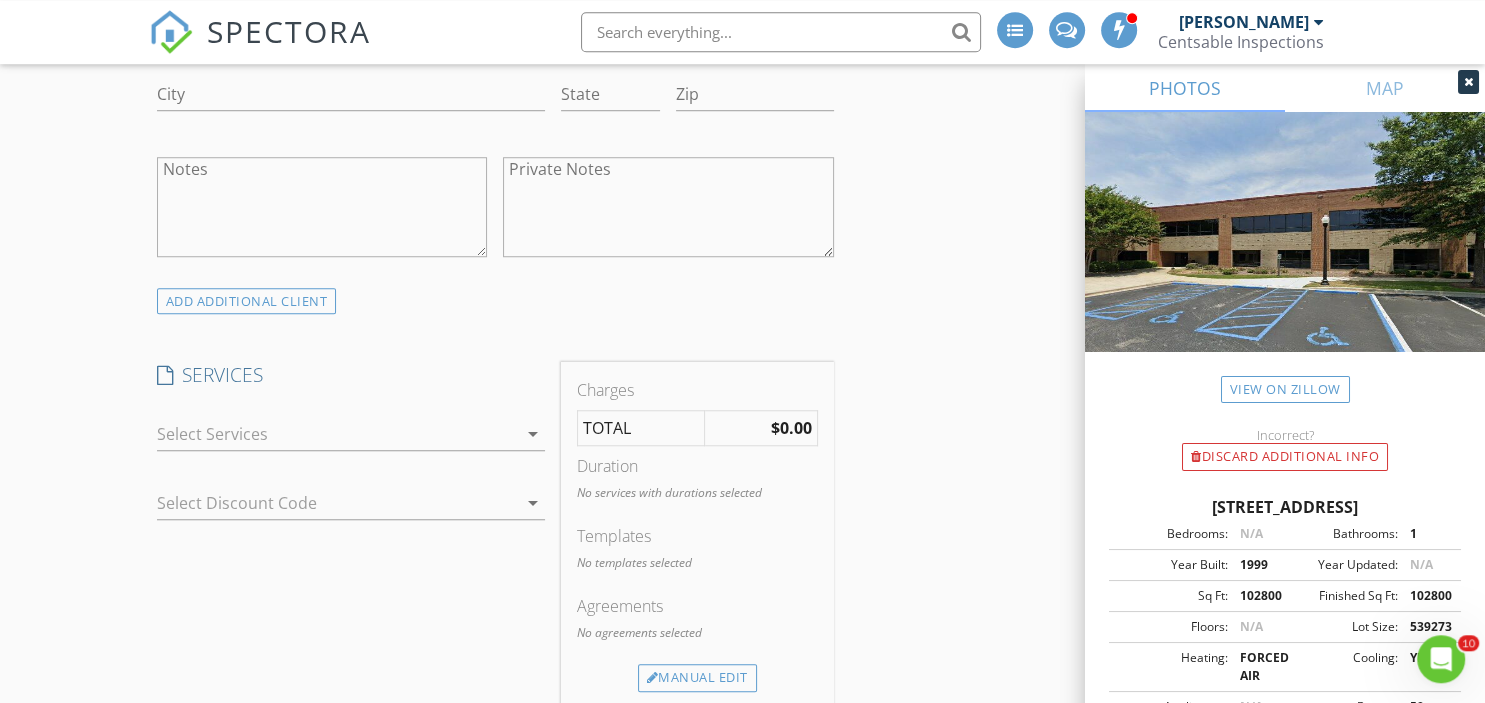 scroll, scrollTop: 1478, scrollLeft: 0, axis: vertical 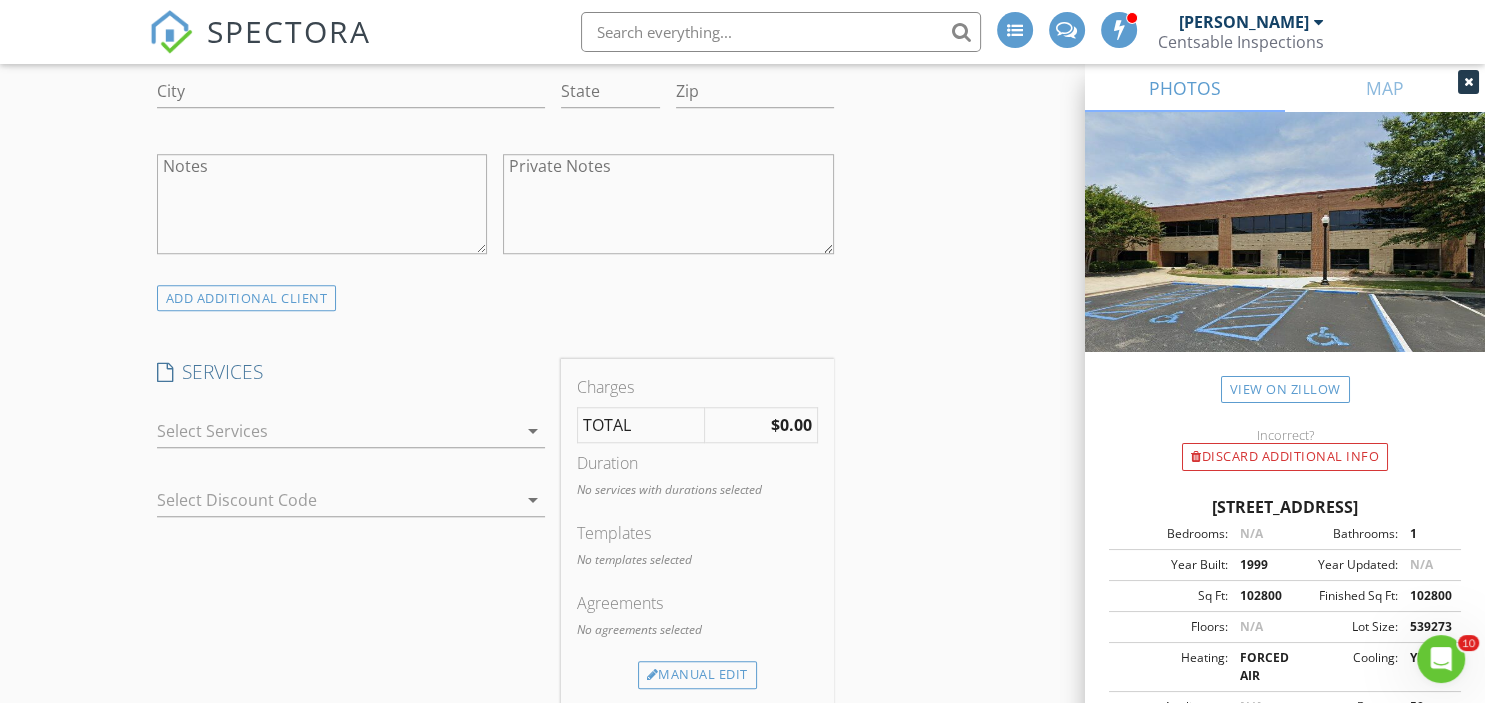 type on "205-447-9479" 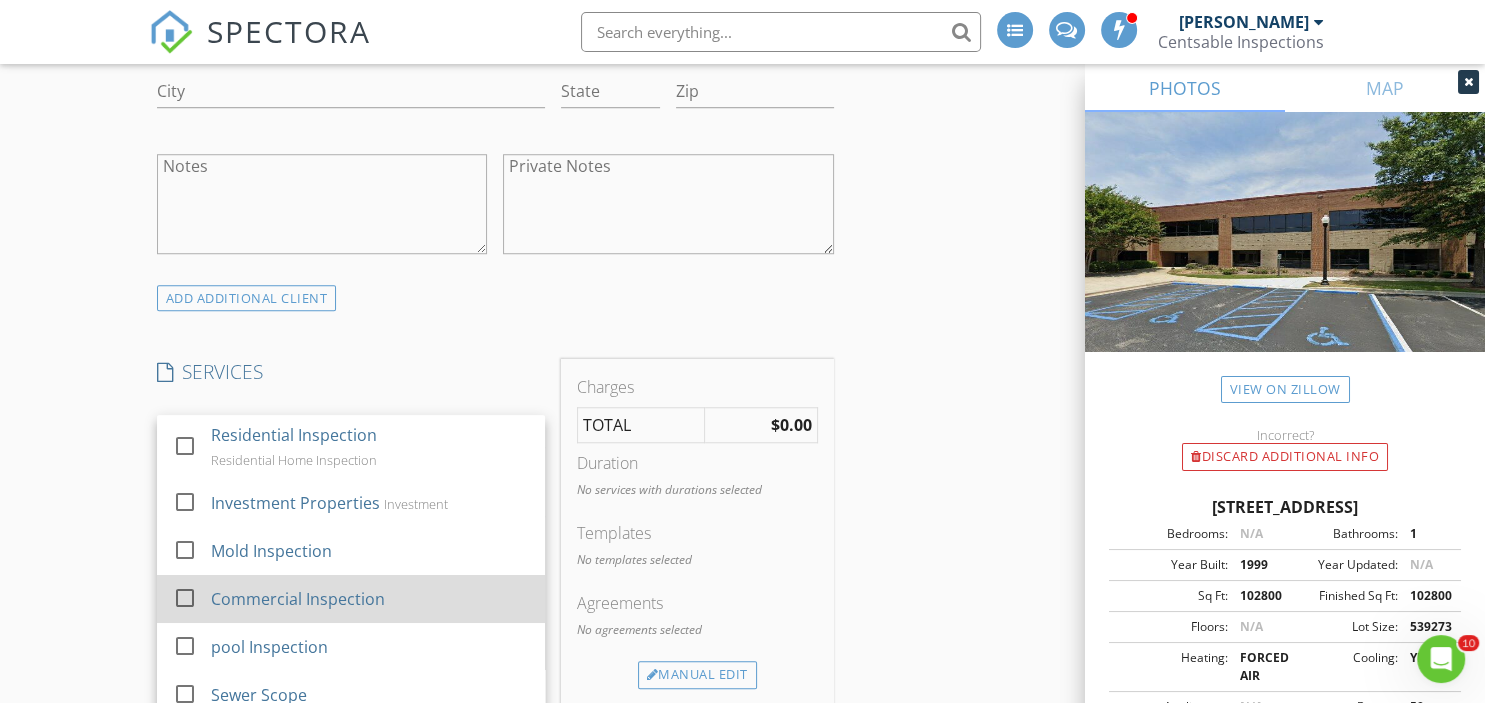click on "Commercial Inspection" at bounding box center [297, 599] 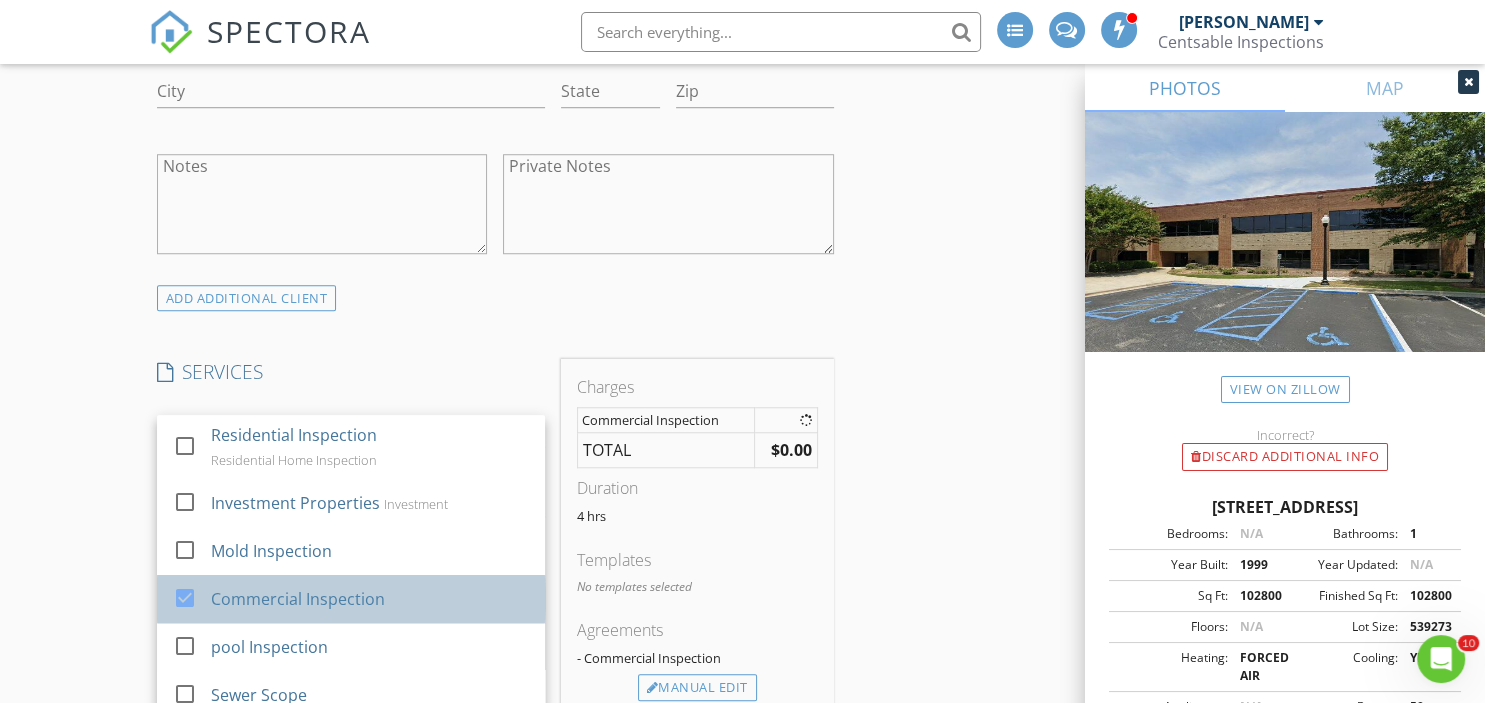 checkbox on "false" 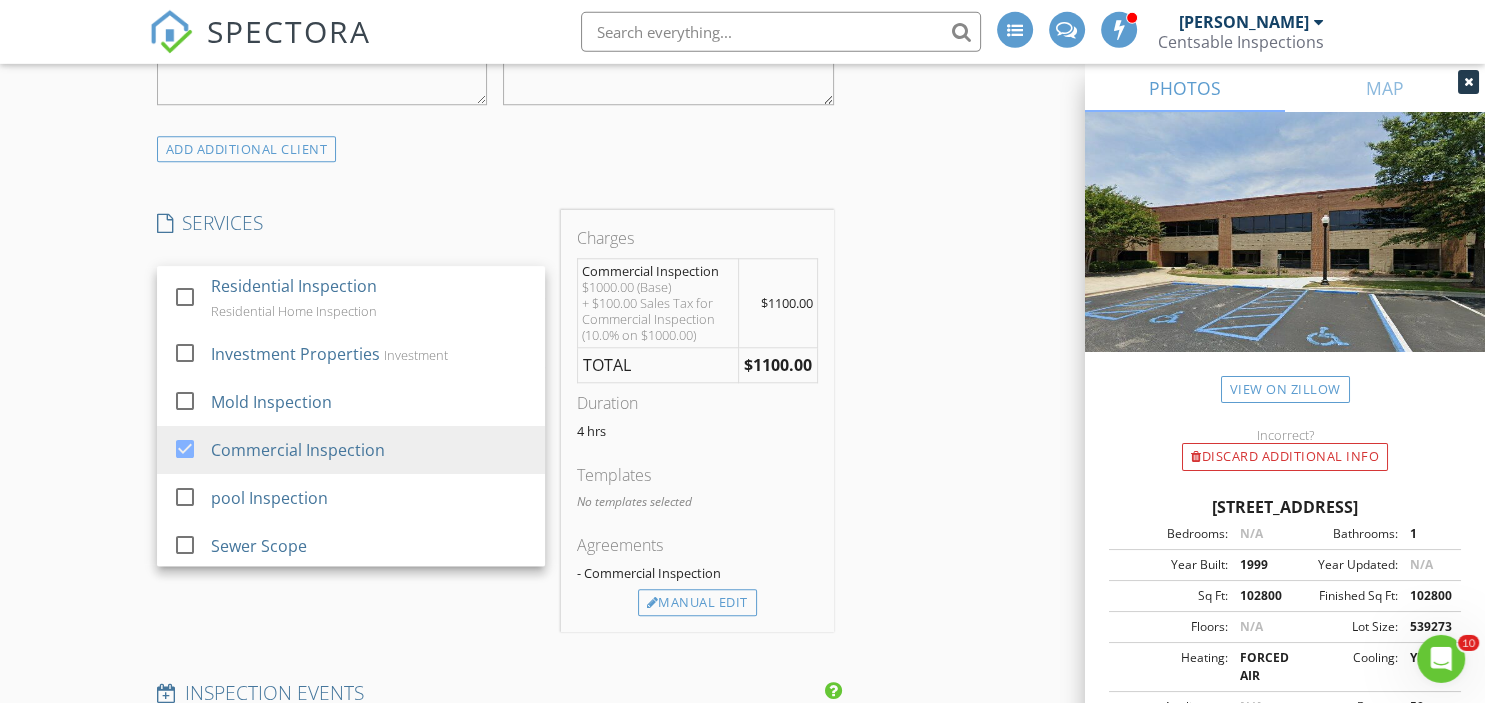 scroll, scrollTop: 1689, scrollLeft: 0, axis: vertical 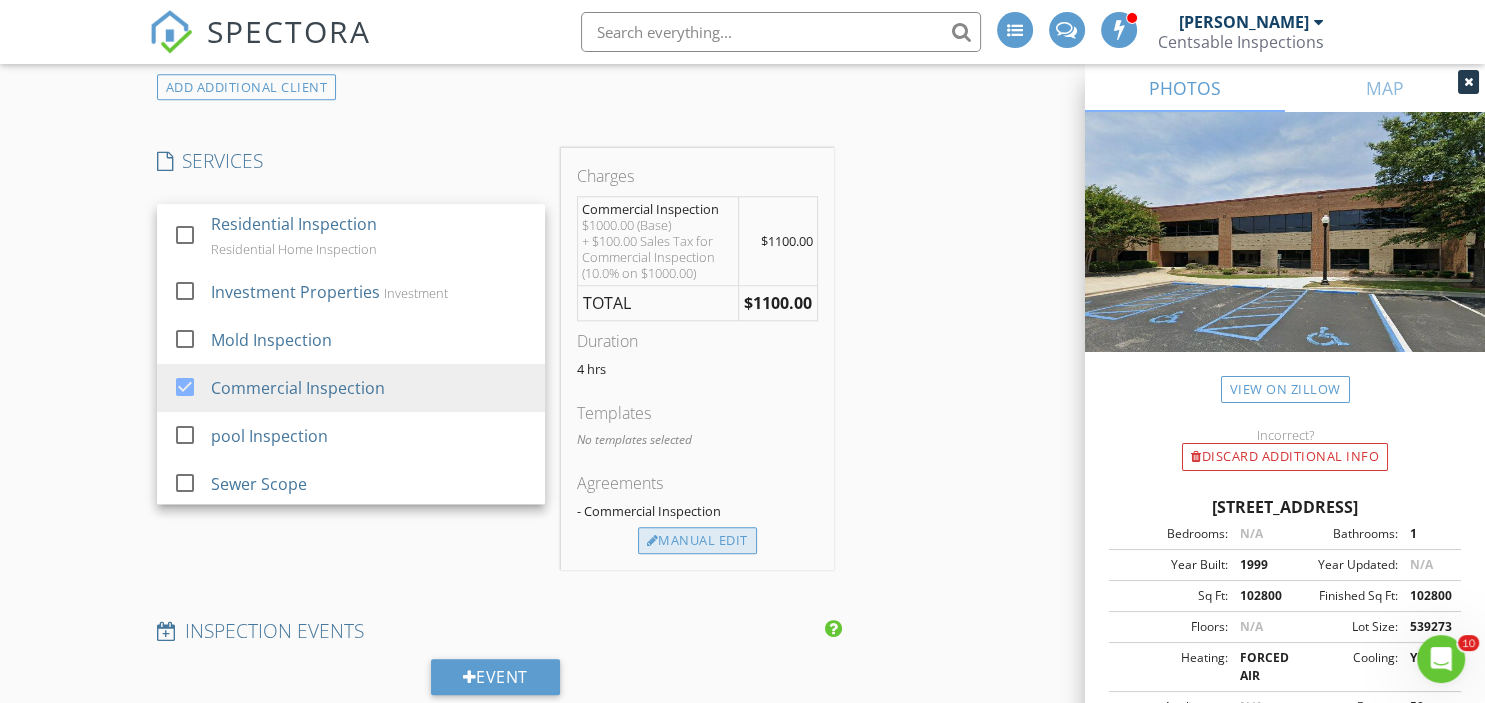 click on "Manual Edit" at bounding box center [697, 541] 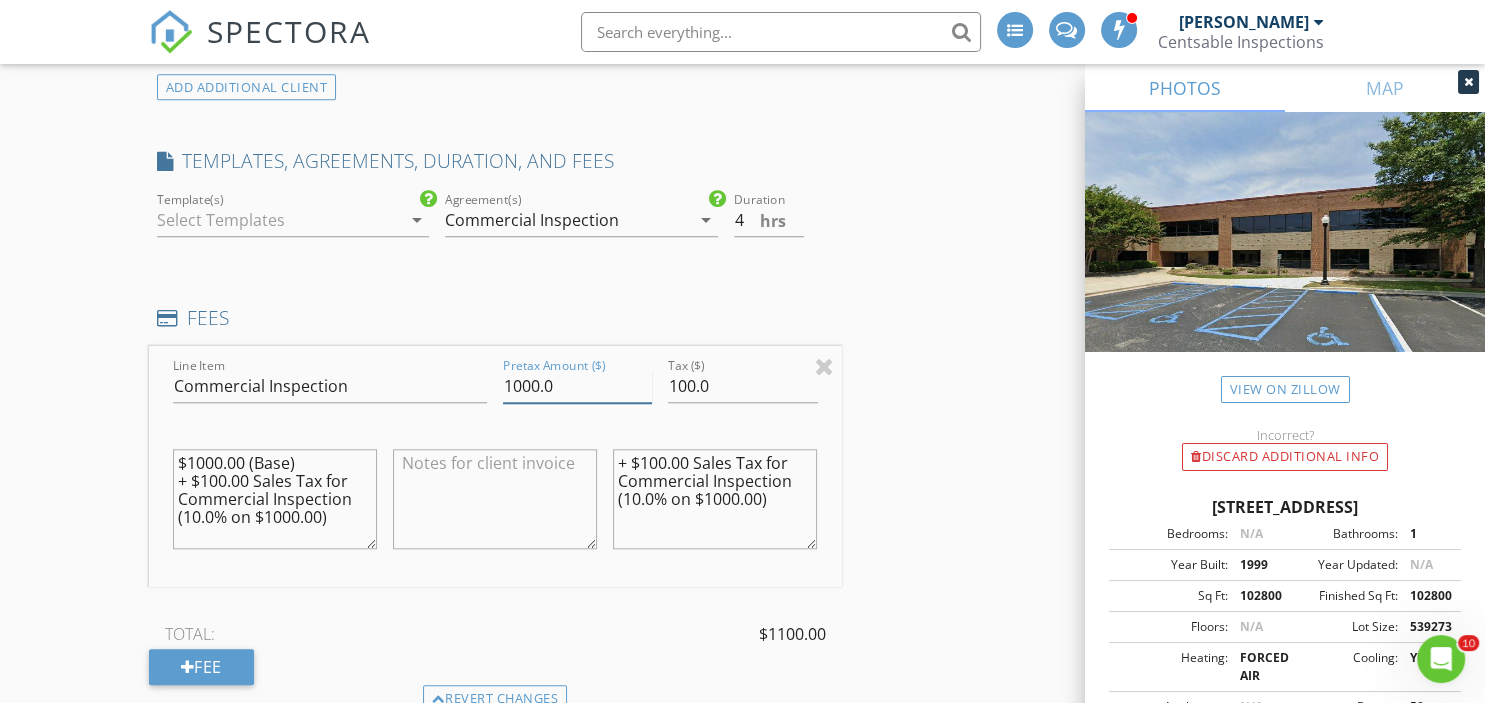 drag, startPoint x: 558, startPoint y: 381, endPoint x: 476, endPoint y: 380, distance: 82.006096 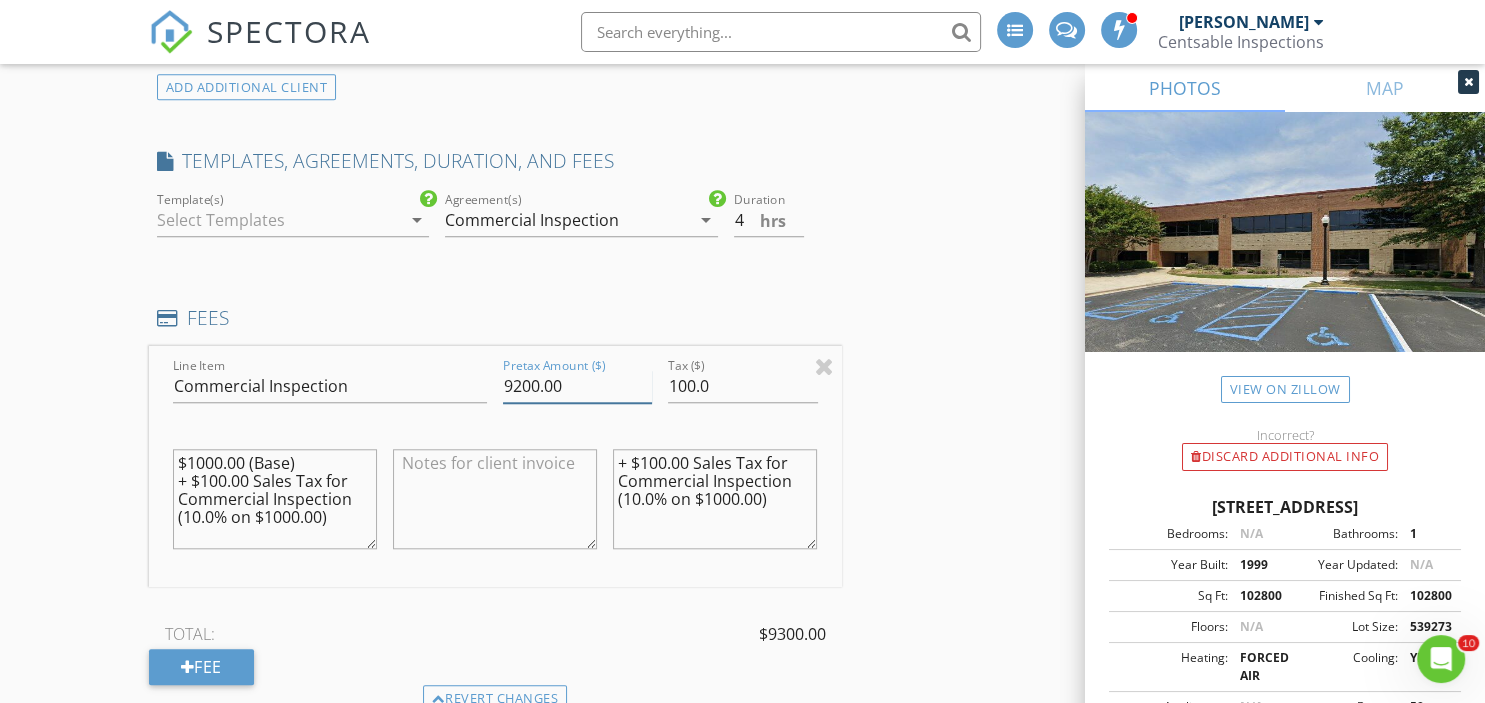 type on "9200.00" 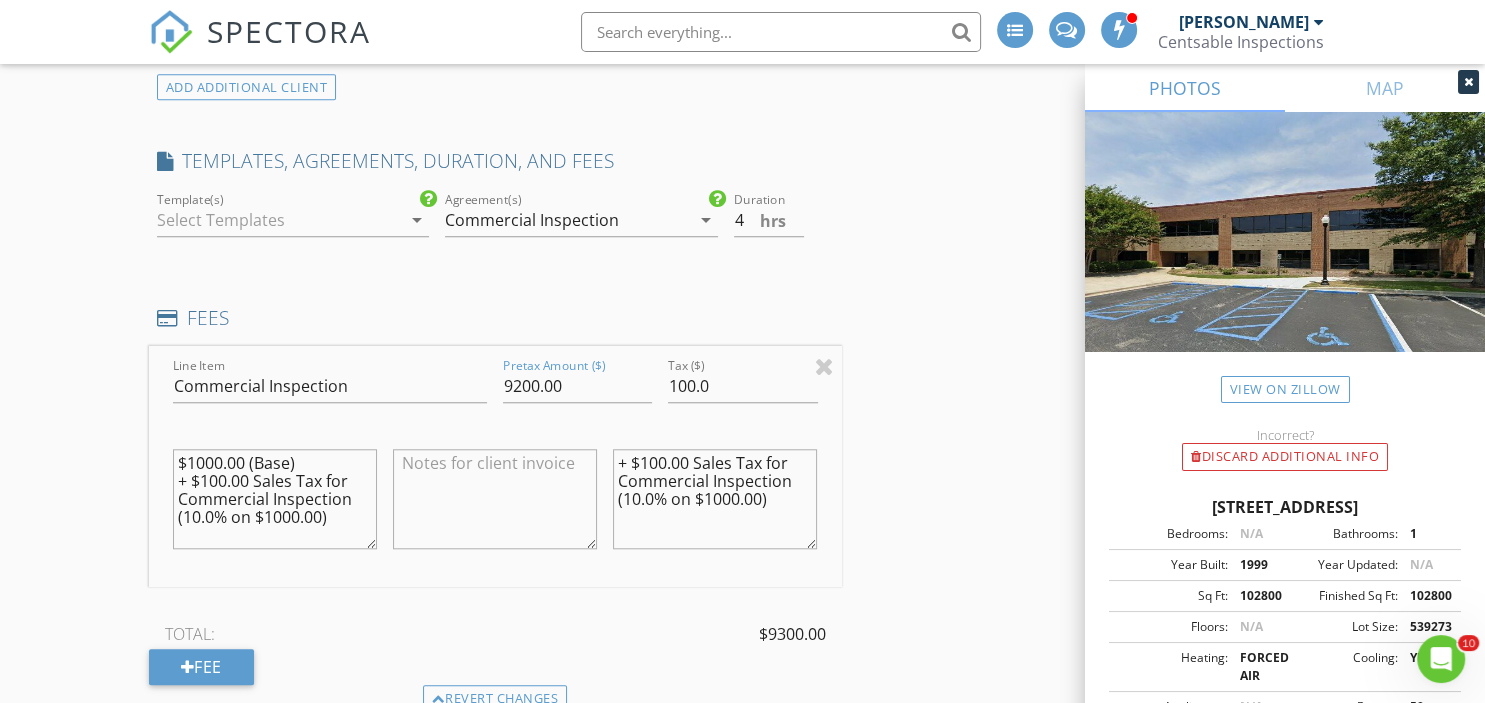 click at bounding box center (495, 501) 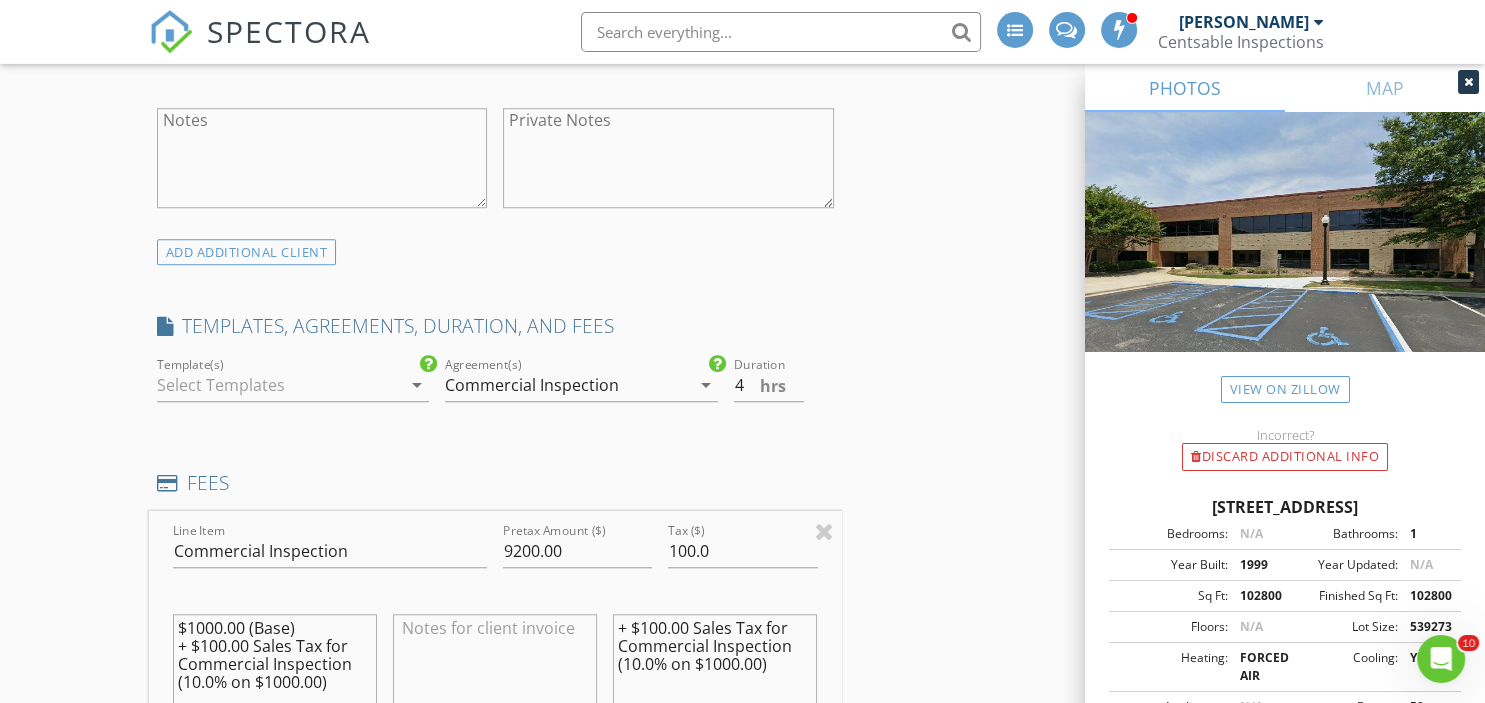 scroll, scrollTop: 1372, scrollLeft: 0, axis: vertical 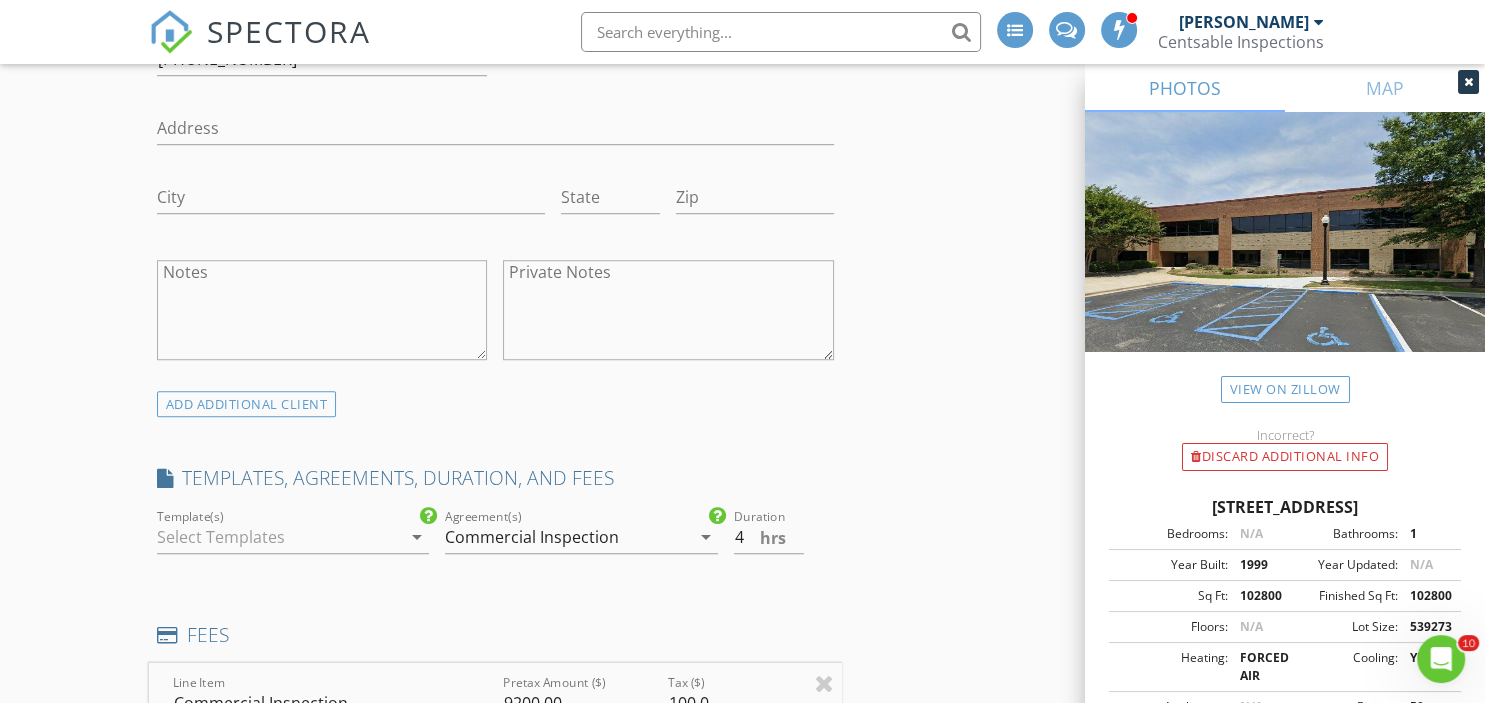 click at bounding box center (279, 537) 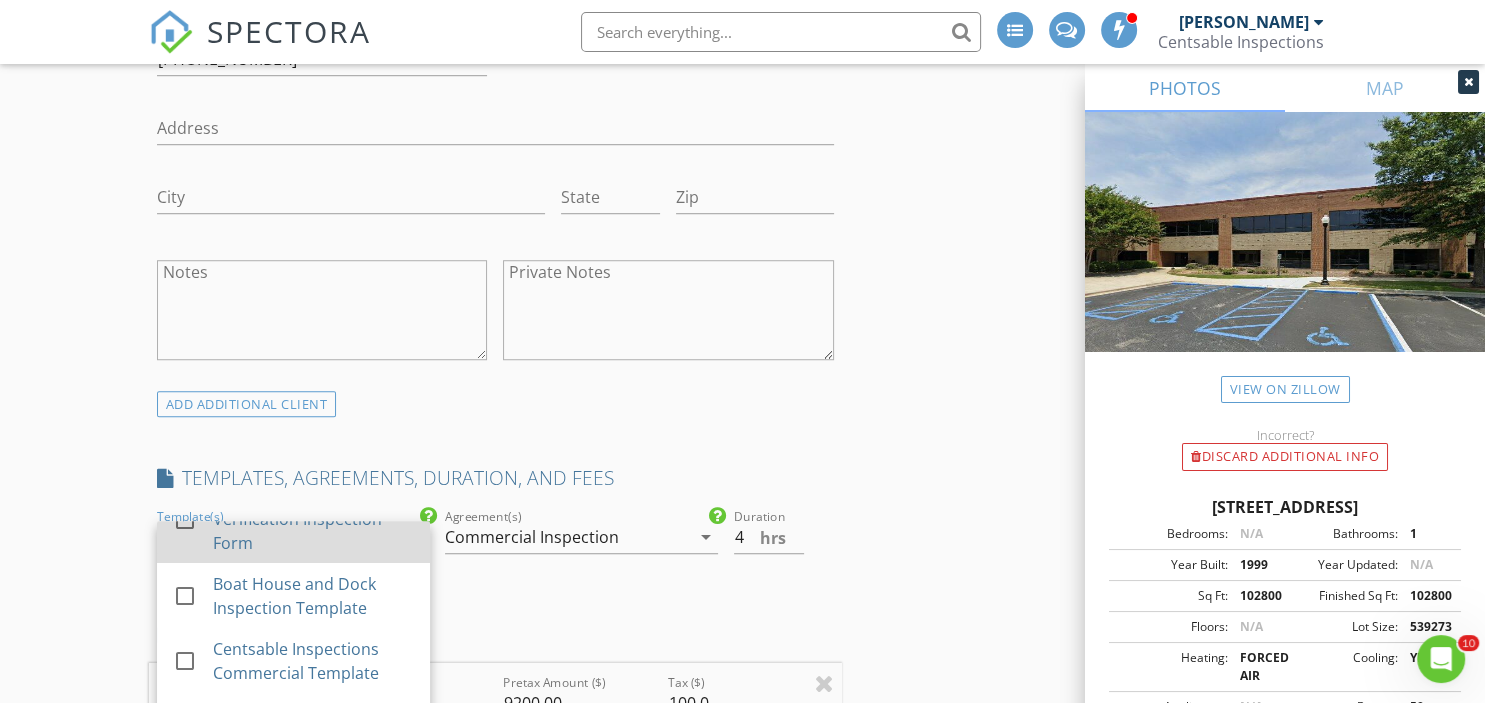 scroll, scrollTop: 130, scrollLeft: 0, axis: vertical 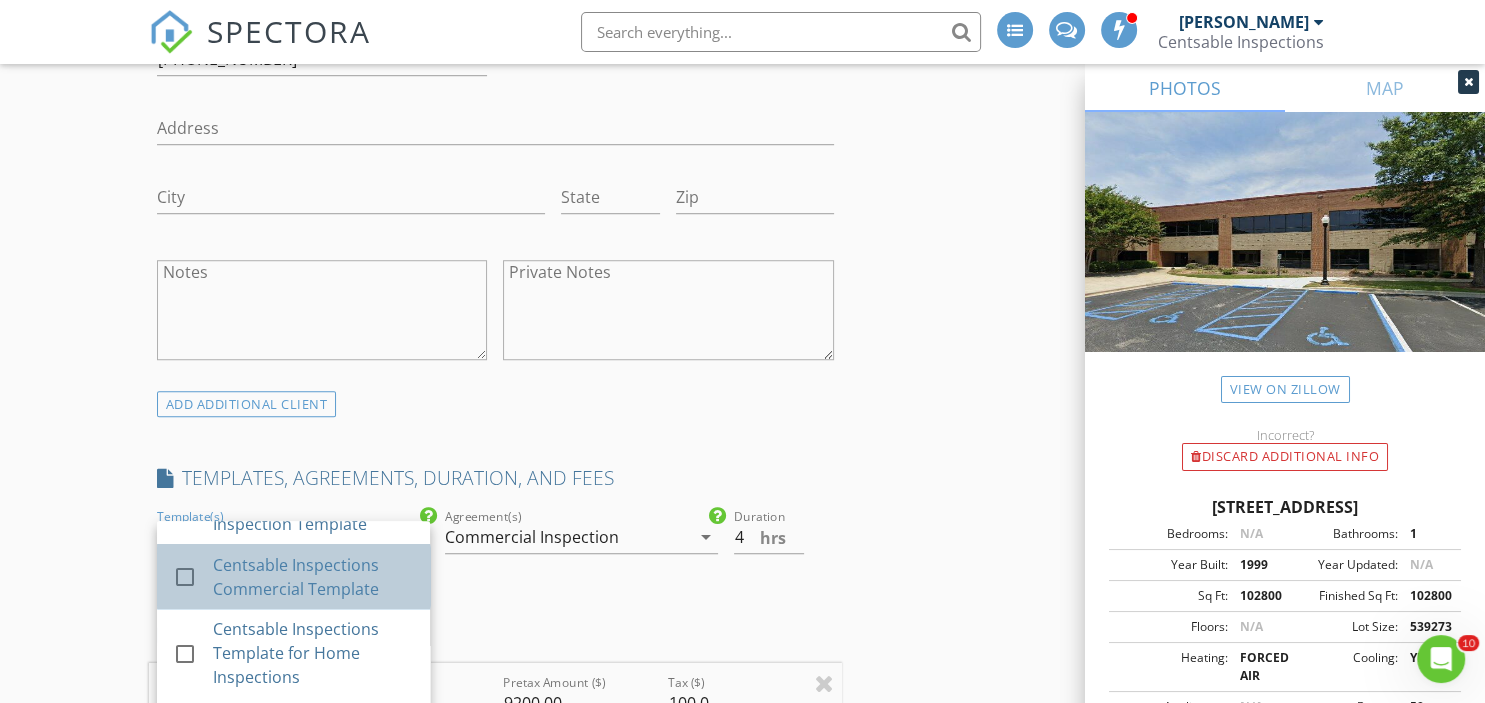 click on "Centsable Inspections Commercial Template" at bounding box center (313, 577) 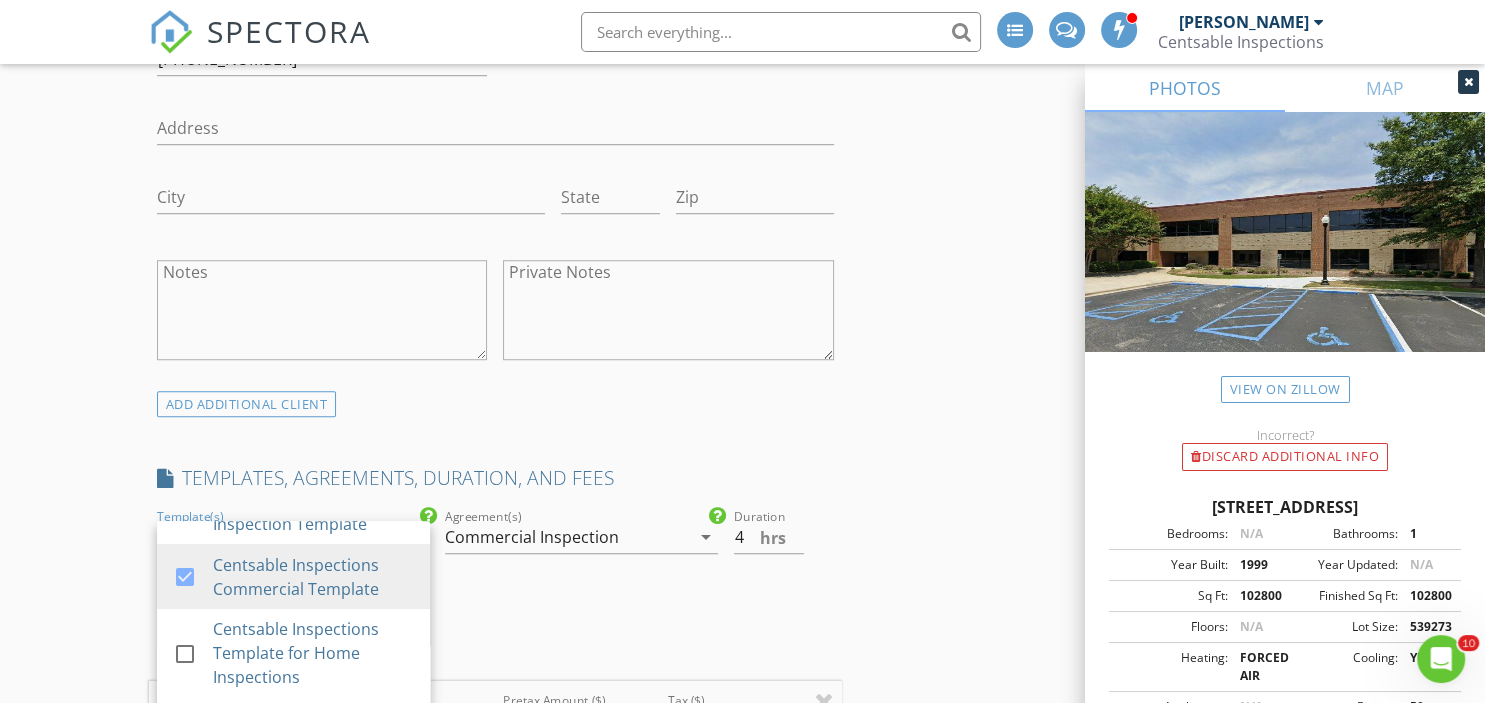 click on "INSPECTOR(S)
check_box   Timothy Thrasher   PRIMARY   check_box   Neal Thrasher     Timothy Thrasher,  Neal Thrasher arrow_drop_down   check_box_outline_blank Timothy Thrasher specifically requested check_box_outline_blank Neal Thrasher specifically requested
Date/Time
07/16/2025 9:00 AM
Location
Address Search       Address 2500 Corporate Dr   Unit   City Birmingham   State AL   Zip 35242   County Shelby     Square Feet 102800   Year Built 1999   Foundation Slab arrow_drop_down     Timothy Thrasher     62.9 miles     (an hour)         Neal Thrasher     23.0 miles     (31 minutes)
client
check_box Enable Client CC email for this inspection   Client Search     check_box Client is a Company/Organization   Company/Organization IAA       Email kalmansoob94@gmail.com   CC Email   Phone 205-447-9479   Address   City   State   Zip       Notes   Private Notes" at bounding box center (743, 984) 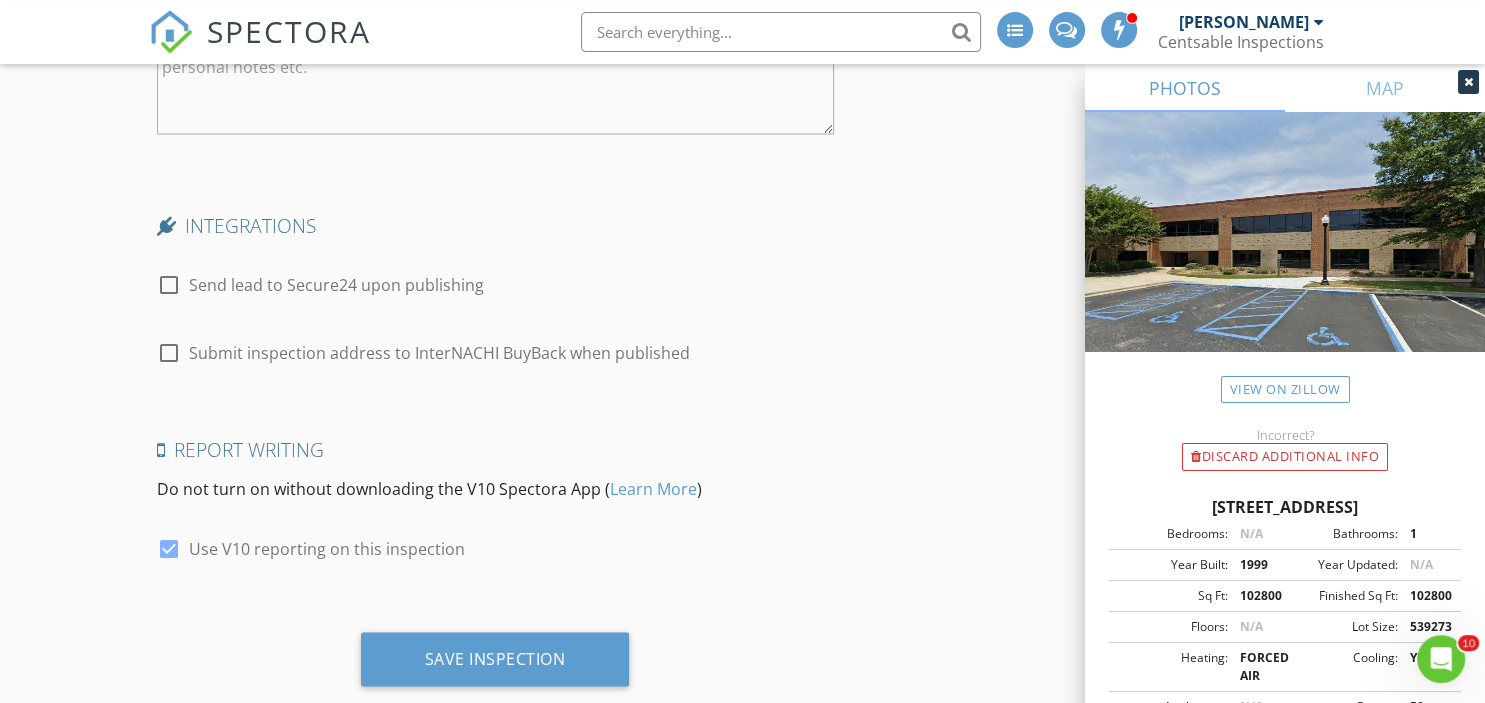 scroll, scrollTop: 3756, scrollLeft: 0, axis: vertical 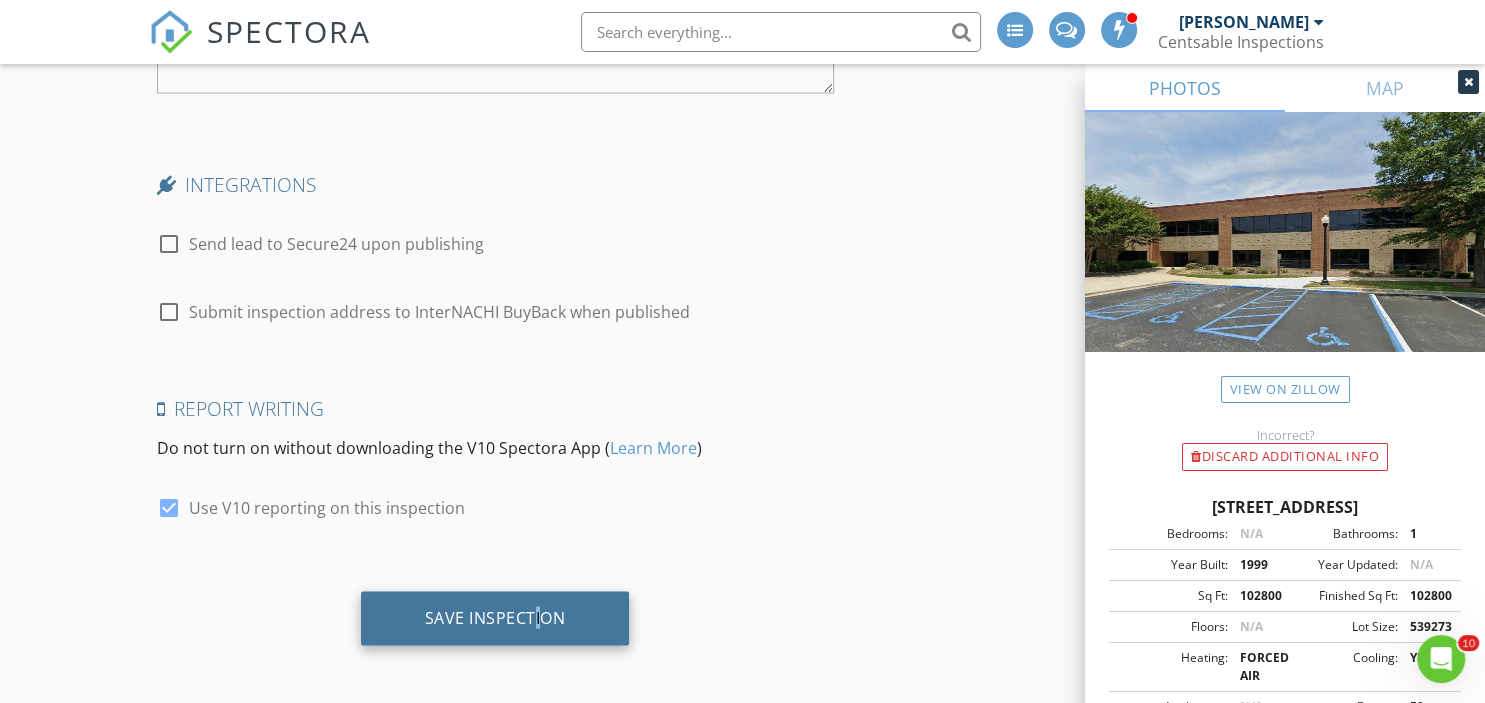 click on "Save Inspection" at bounding box center [495, 618] 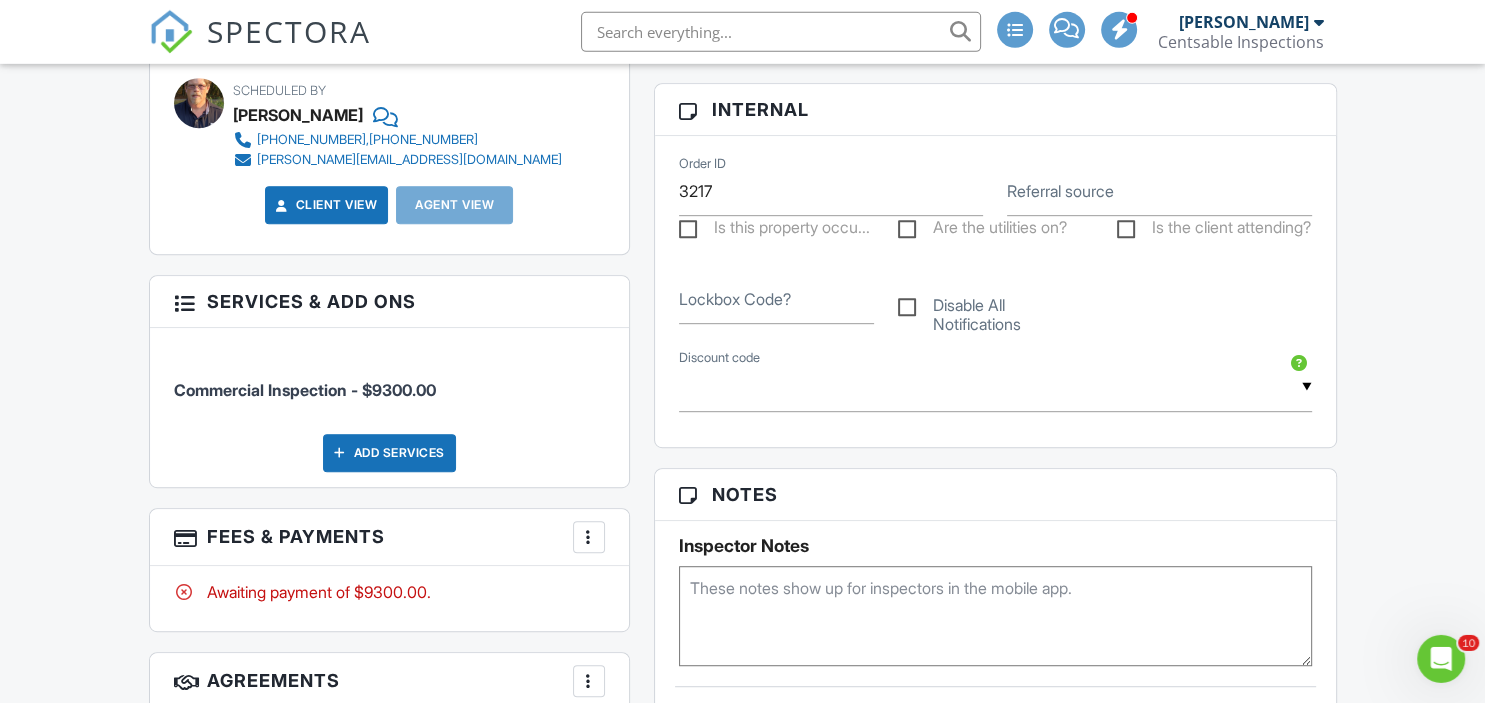 scroll, scrollTop: 1056, scrollLeft: 0, axis: vertical 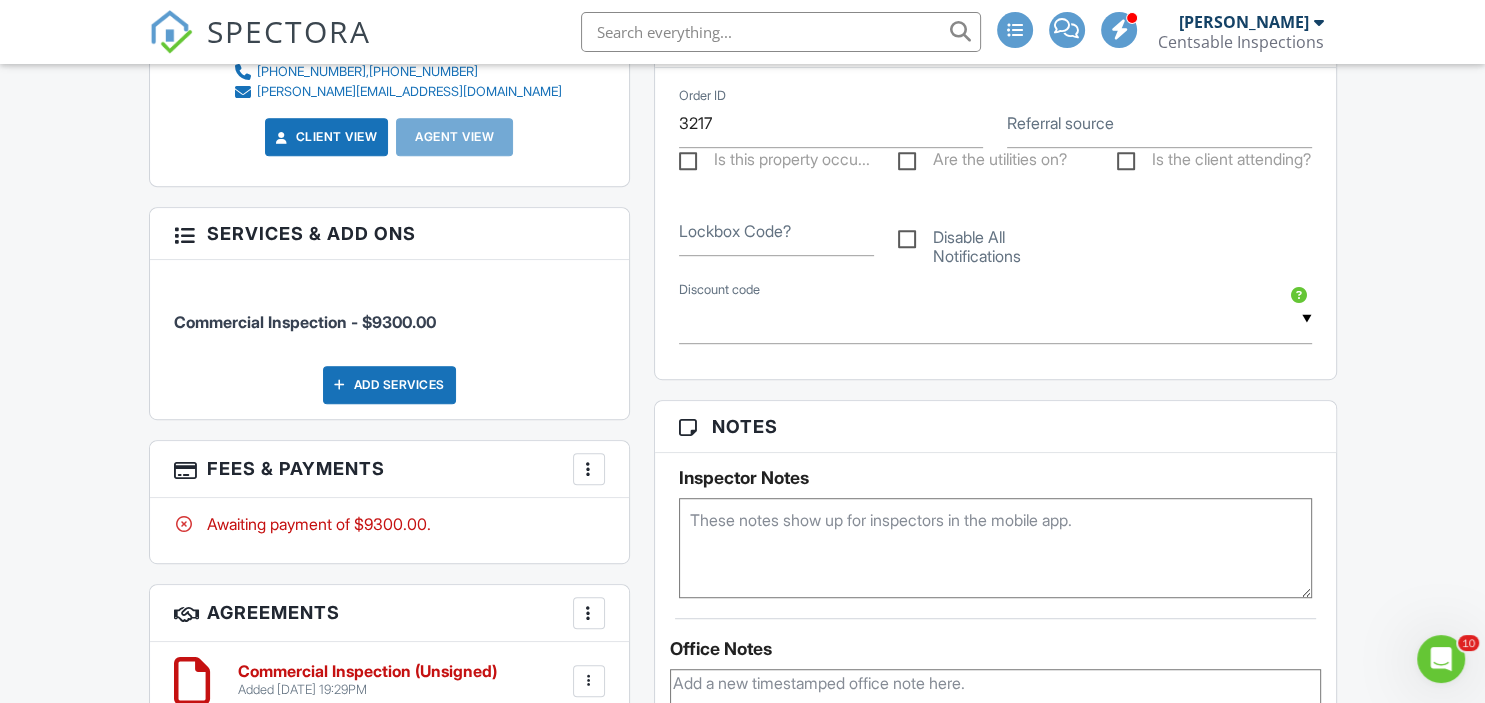 click at bounding box center [589, 469] 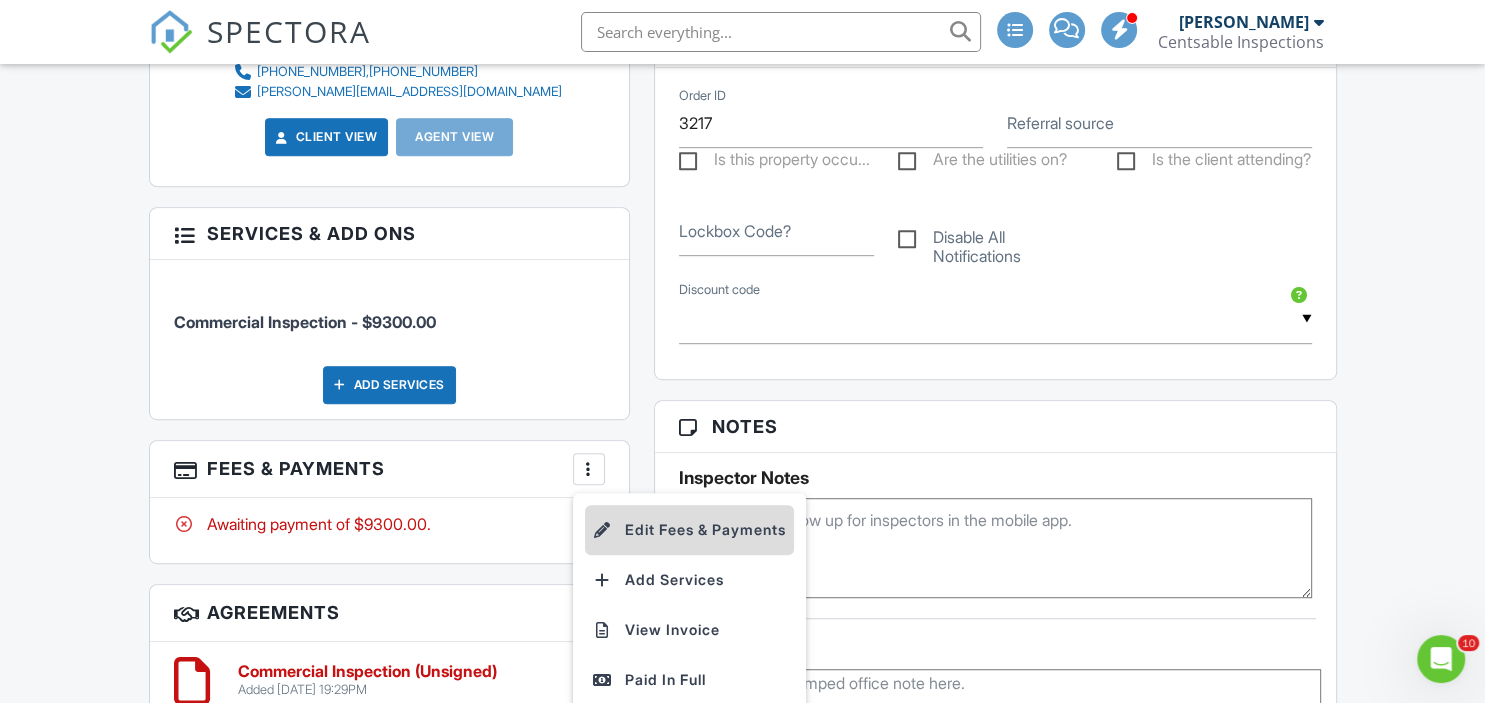 click on "Edit Fees & Payments" at bounding box center [689, 530] 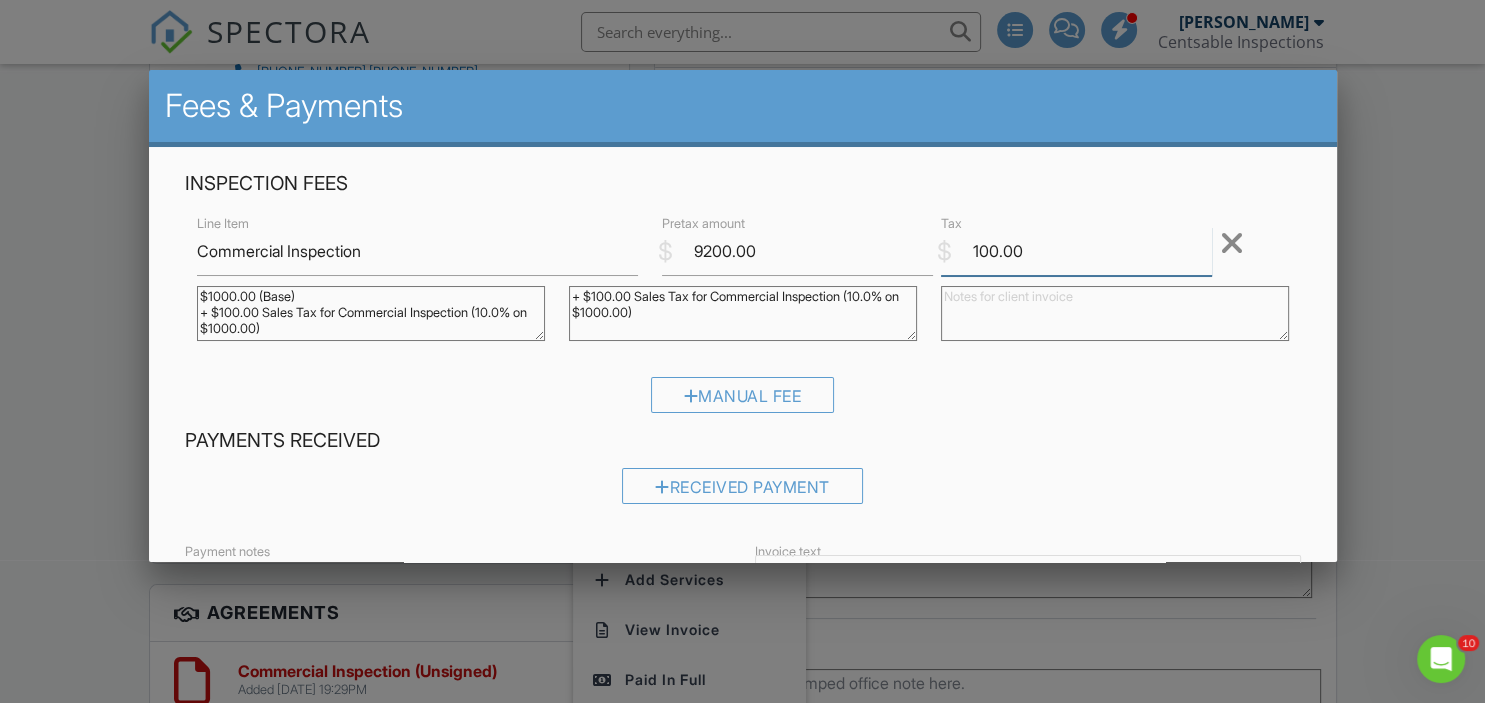 drag, startPoint x: 1043, startPoint y: 246, endPoint x: 952, endPoint y: 248, distance: 91.02197 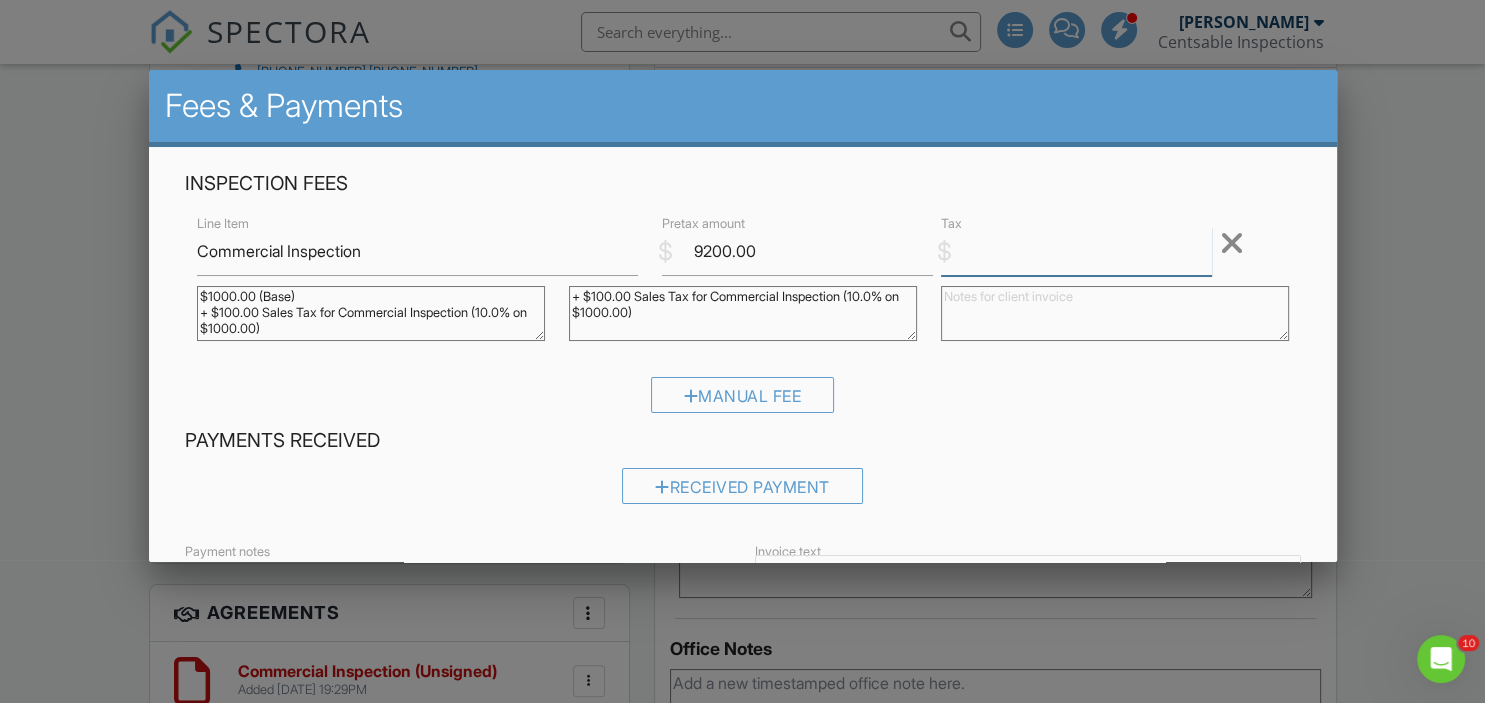 type 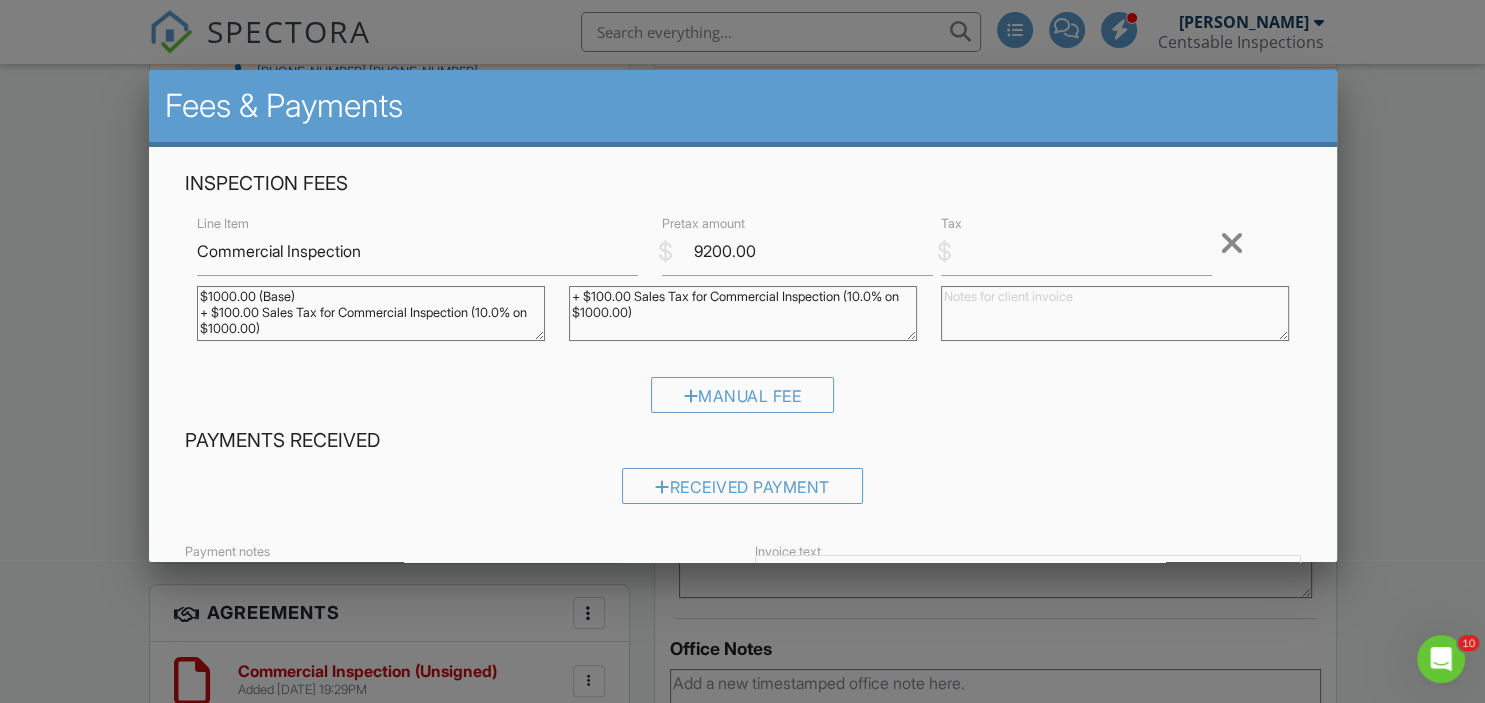 click on "Payments Received" at bounding box center (743, 441) 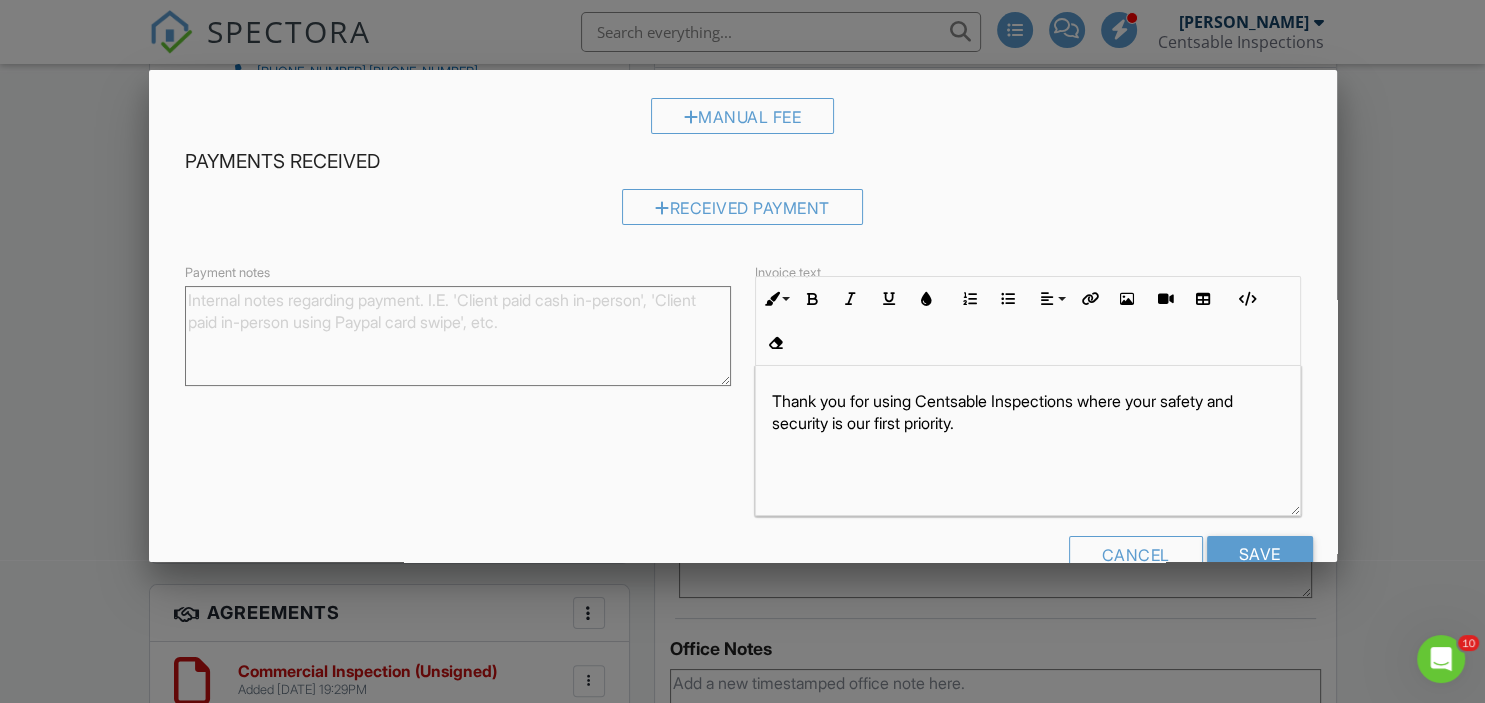 scroll, scrollTop: 323, scrollLeft: 0, axis: vertical 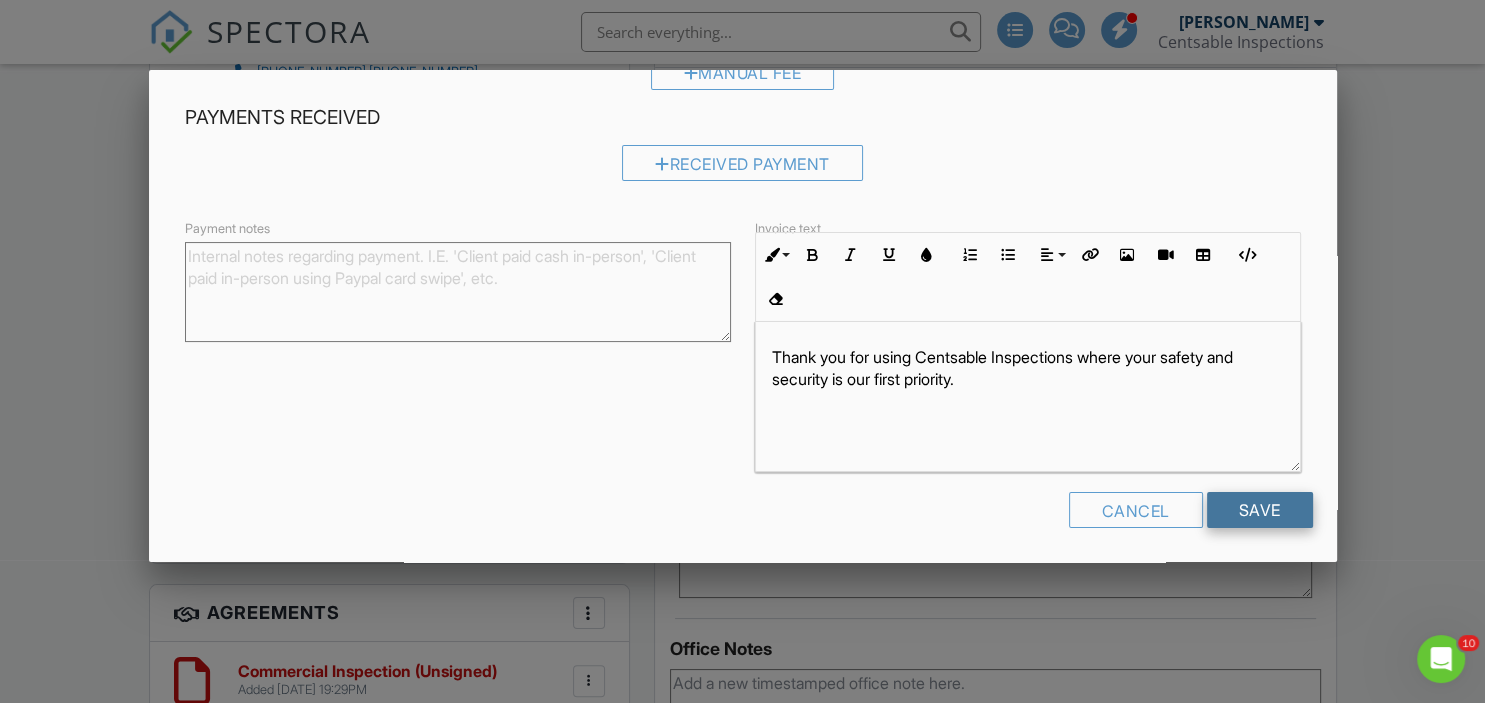 click on "Save" at bounding box center (1260, 510) 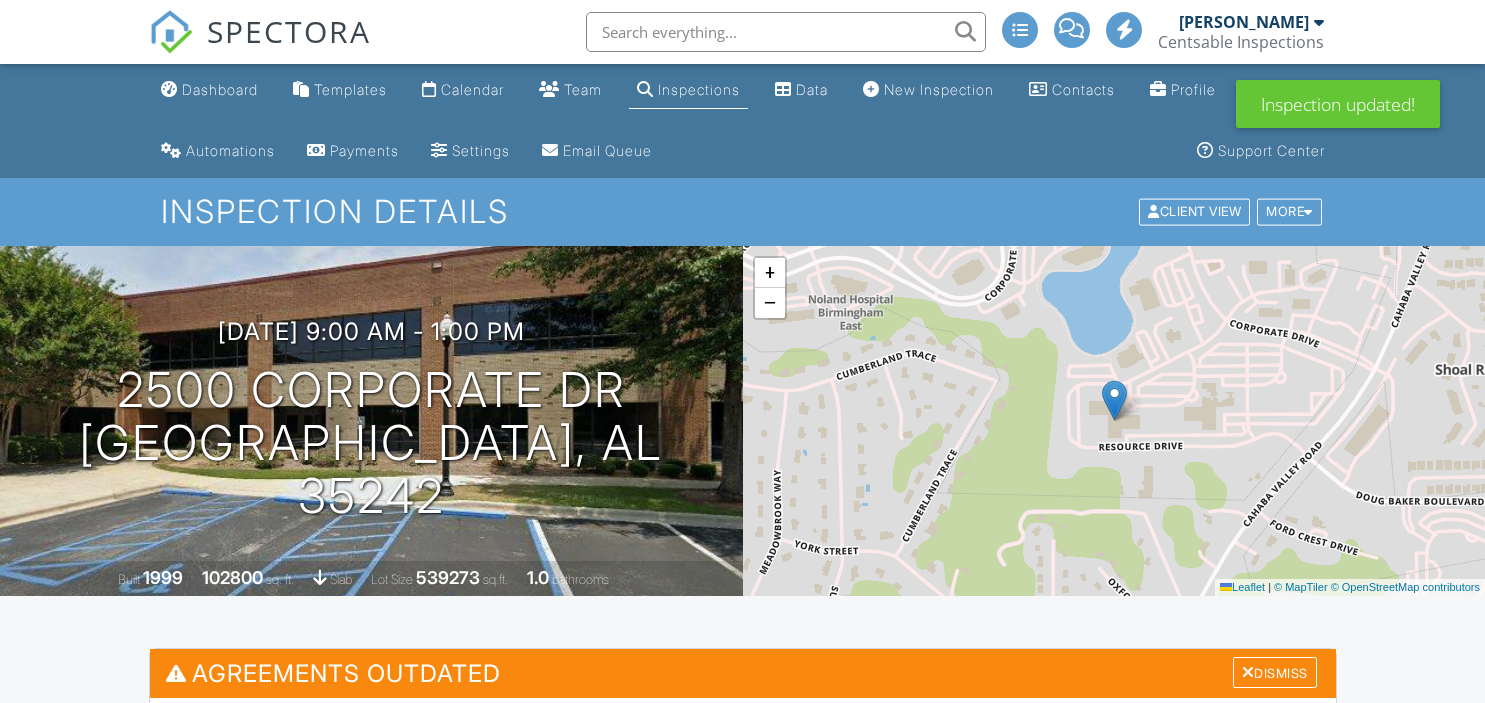 scroll, scrollTop: 422, scrollLeft: 0, axis: vertical 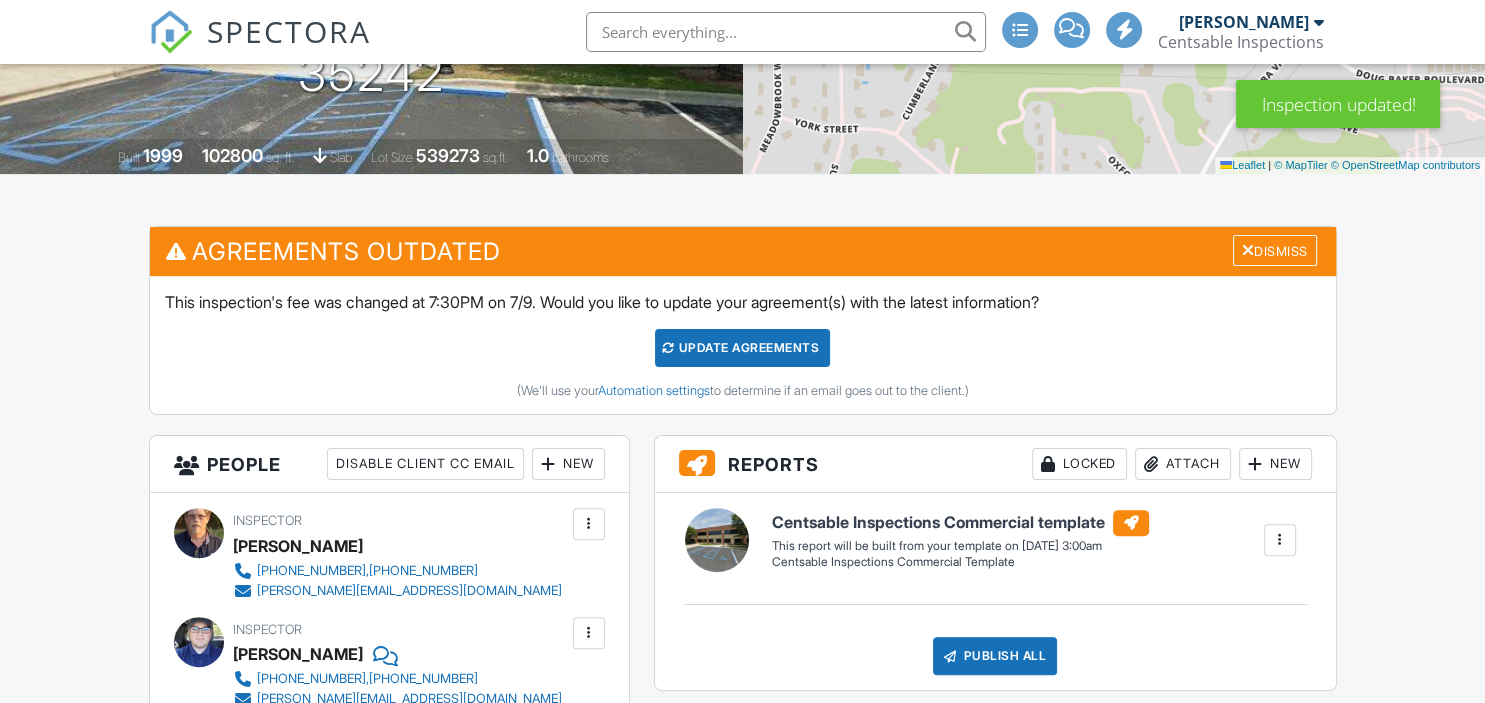 click on "Update Agreements" at bounding box center (742, 348) 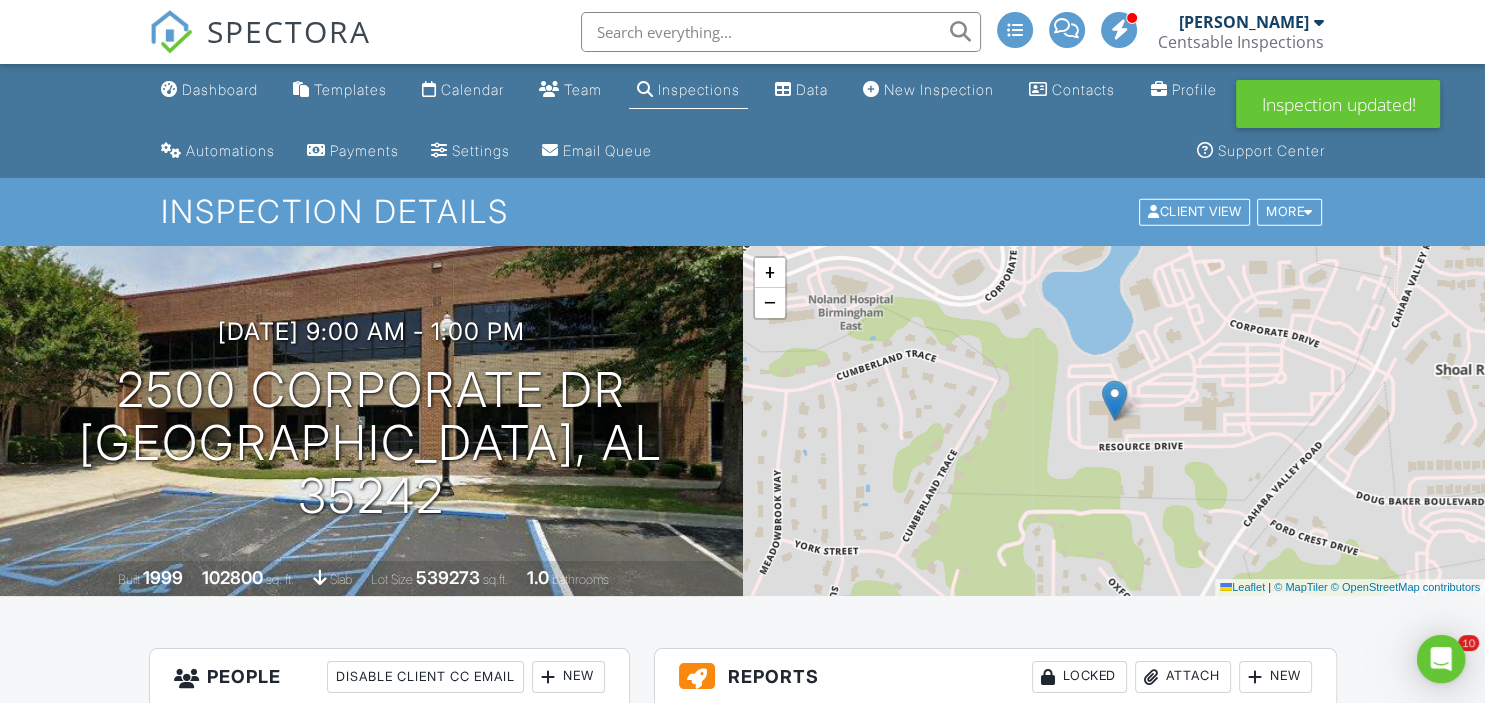 scroll, scrollTop: 0, scrollLeft: 0, axis: both 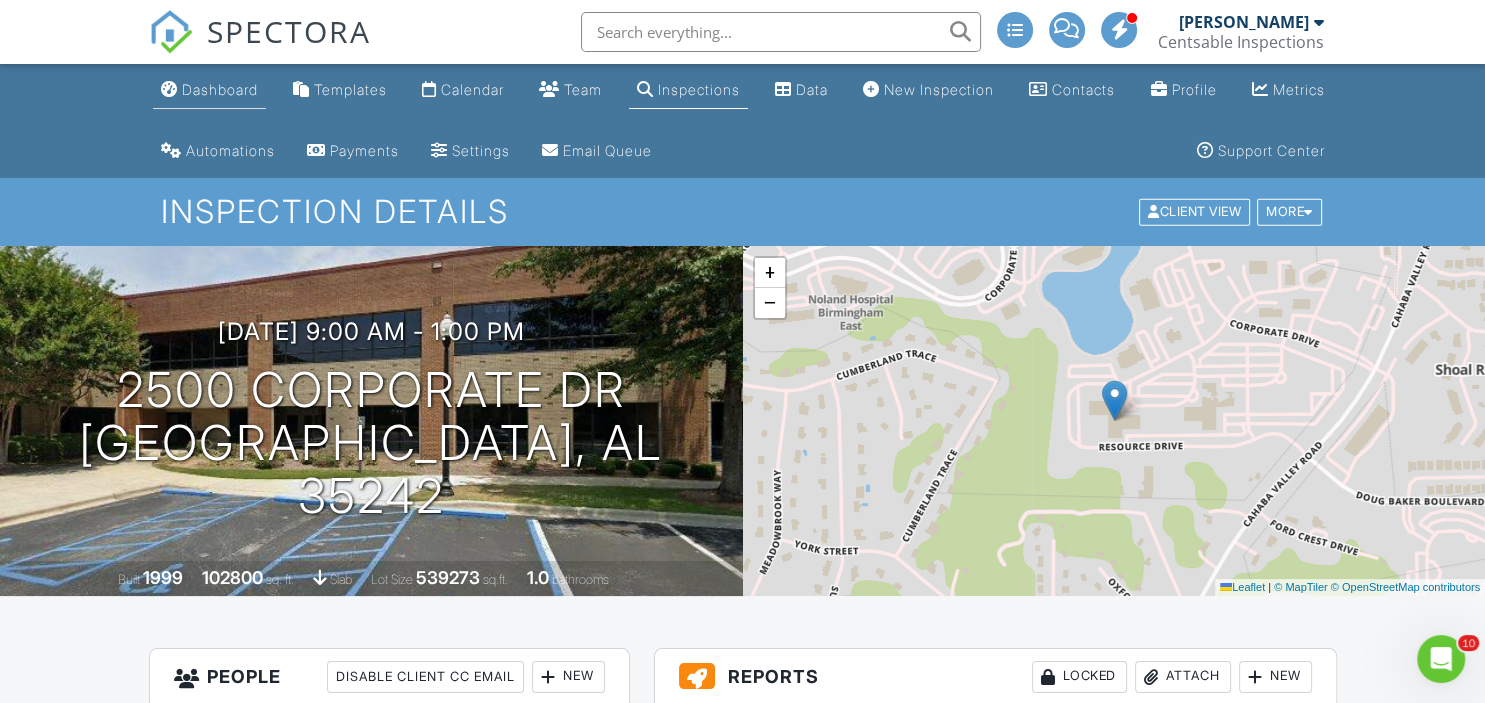 click on "Dashboard" at bounding box center [220, 89] 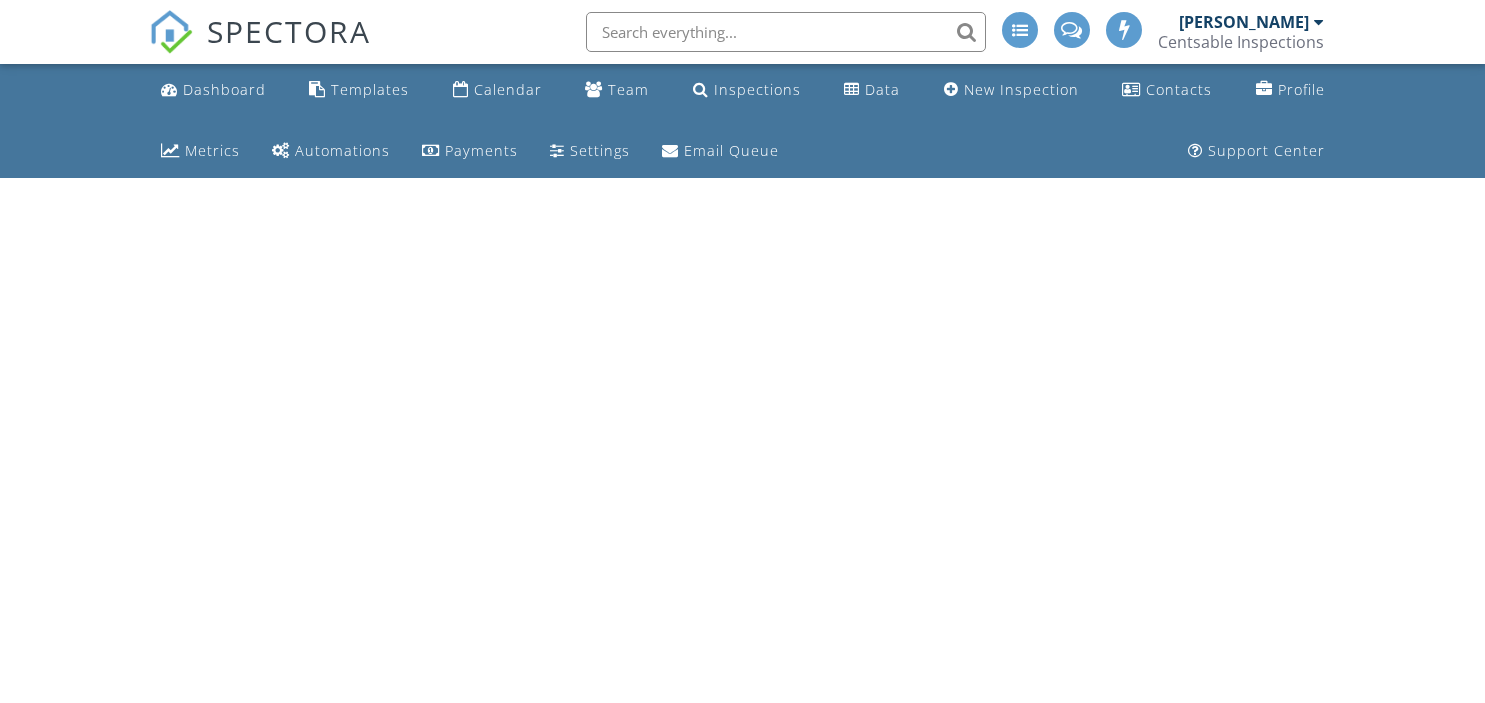 scroll, scrollTop: 0, scrollLeft: 0, axis: both 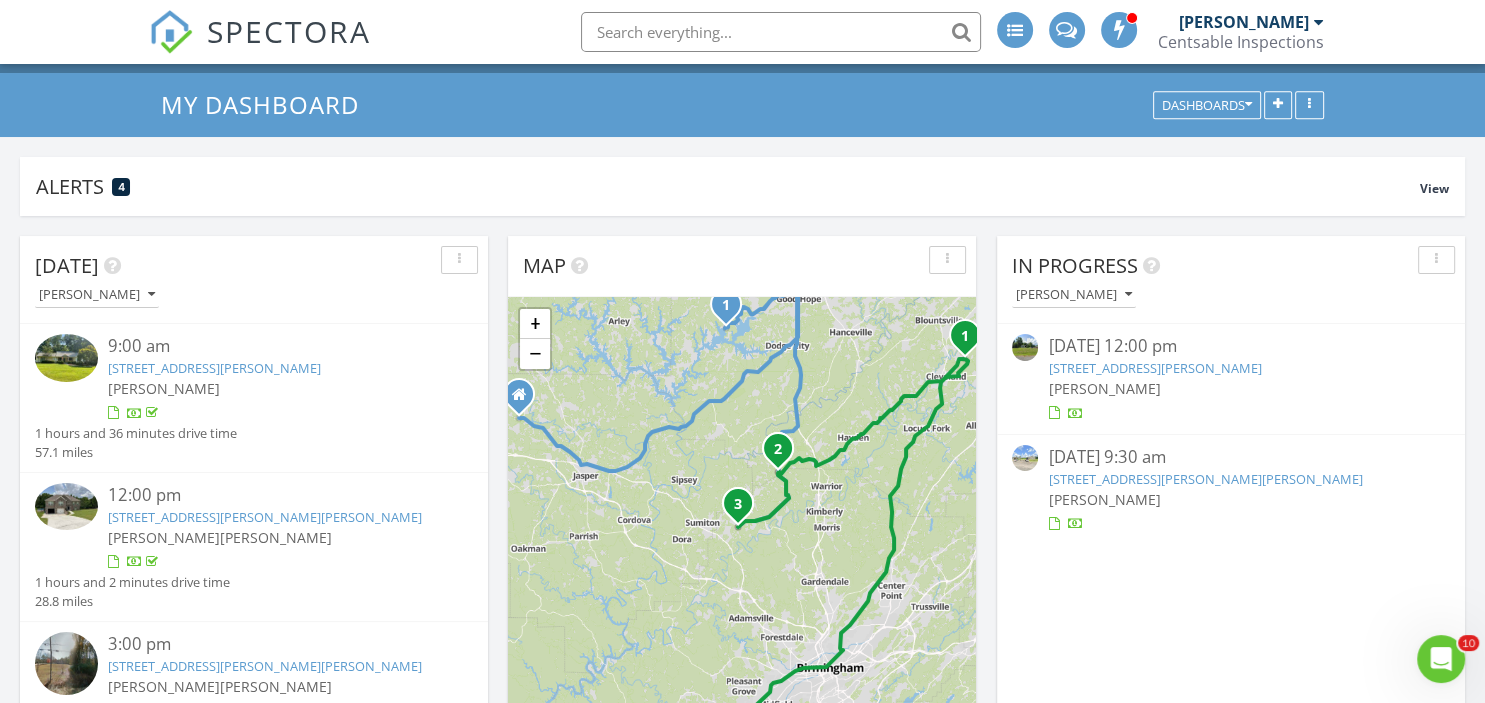 click at bounding box center [66, 357] 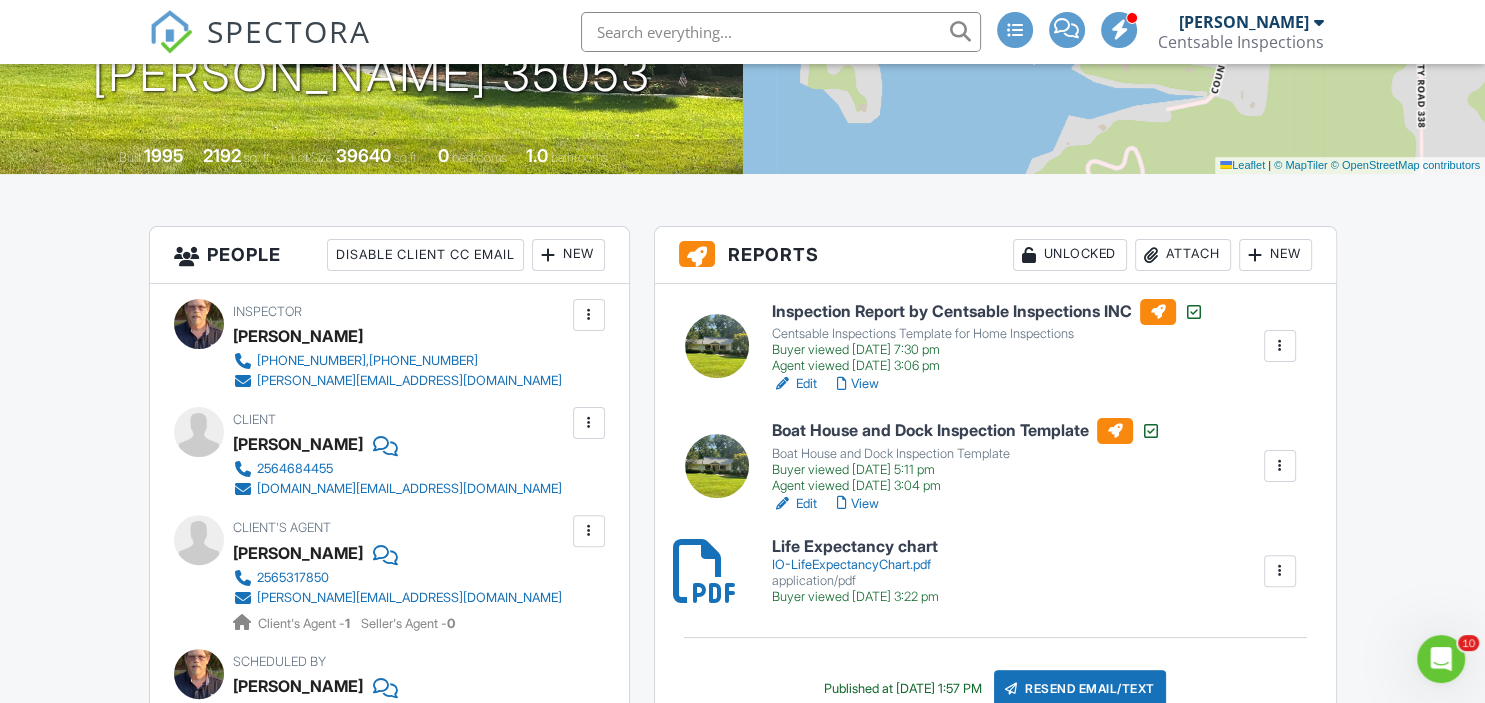 scroll, scrollTop: 0, scrollLeft: 0, axis: both 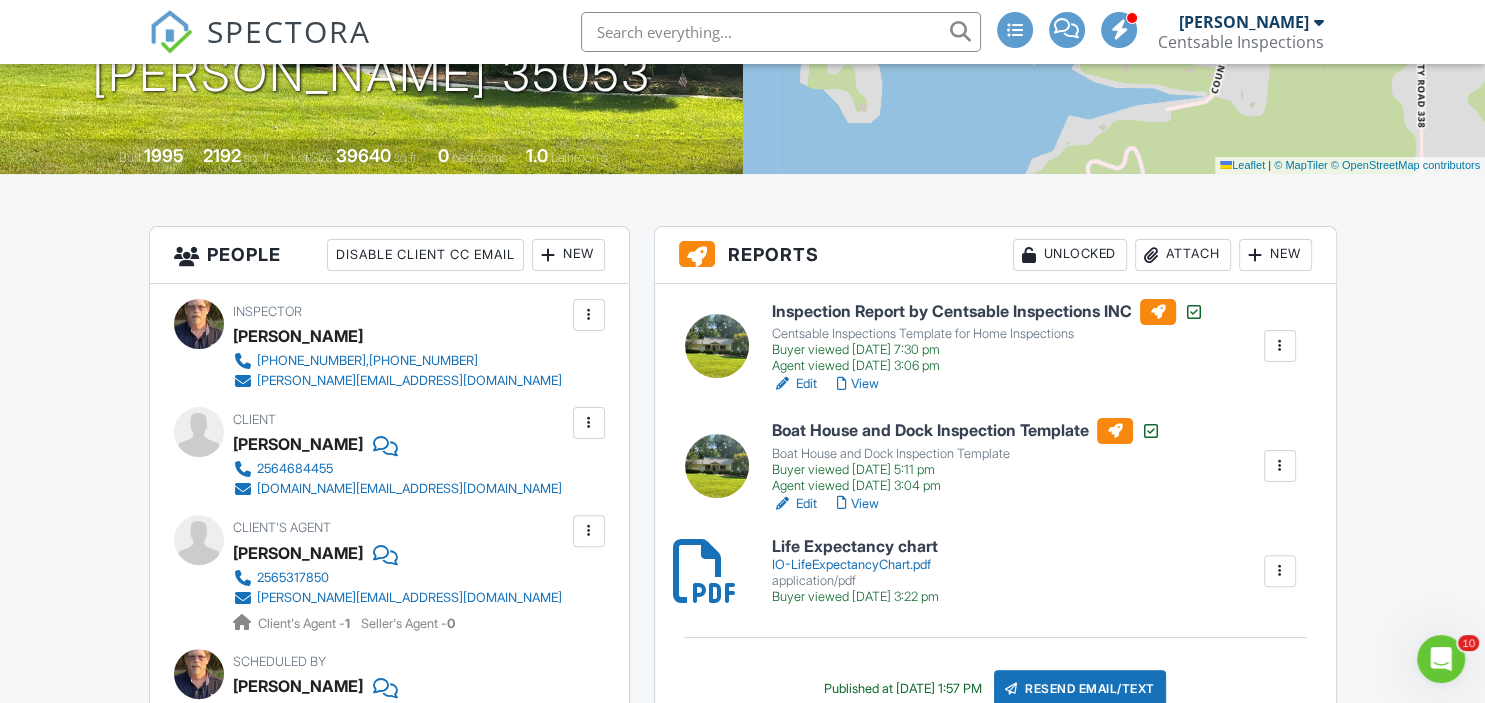 click at bounding box center [717, 346] 